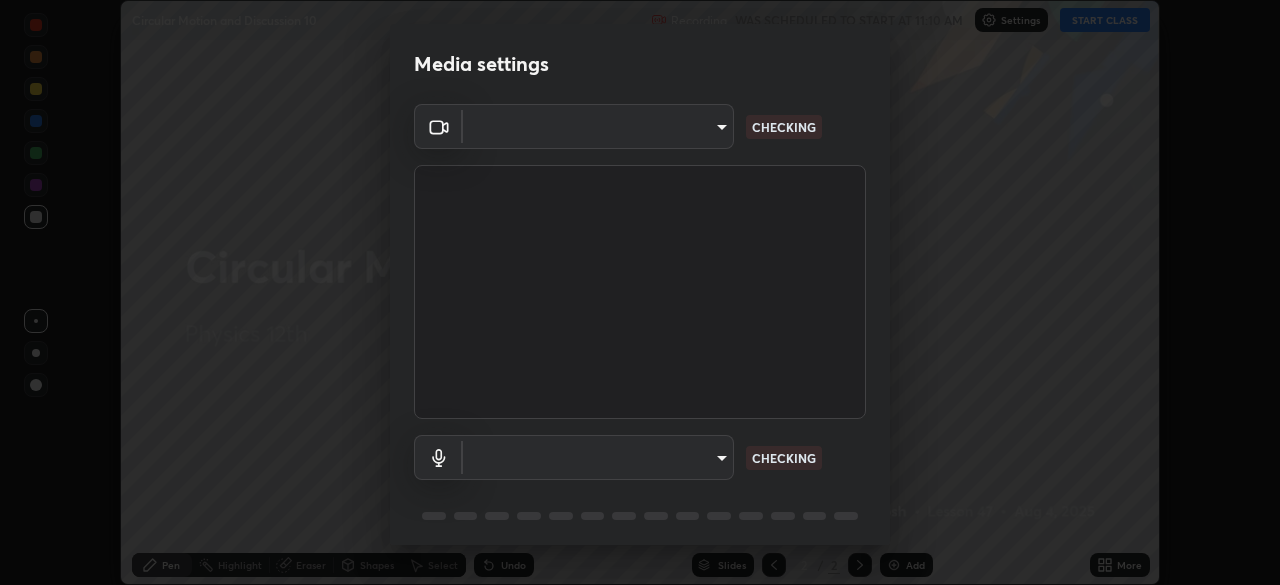 scroll, scrollTop: 0, scrollLeft: 0, axis: both 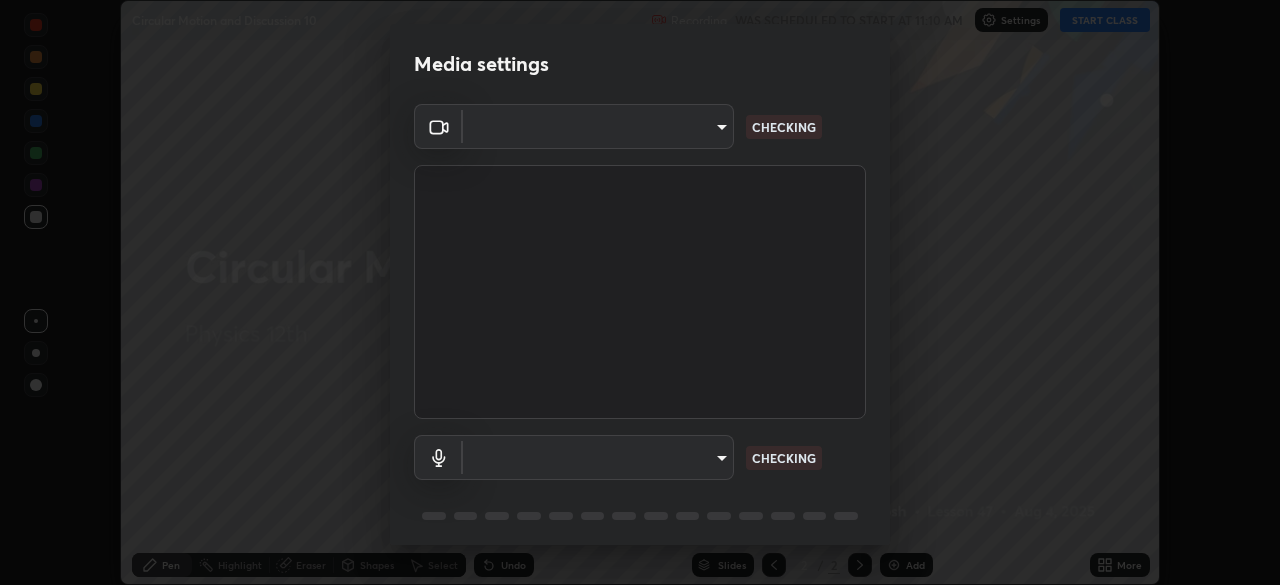 type on "b836b1746bc57e858dac7ff1eb7f6fa2ca3122fce8273d052bbc38d86990041a" 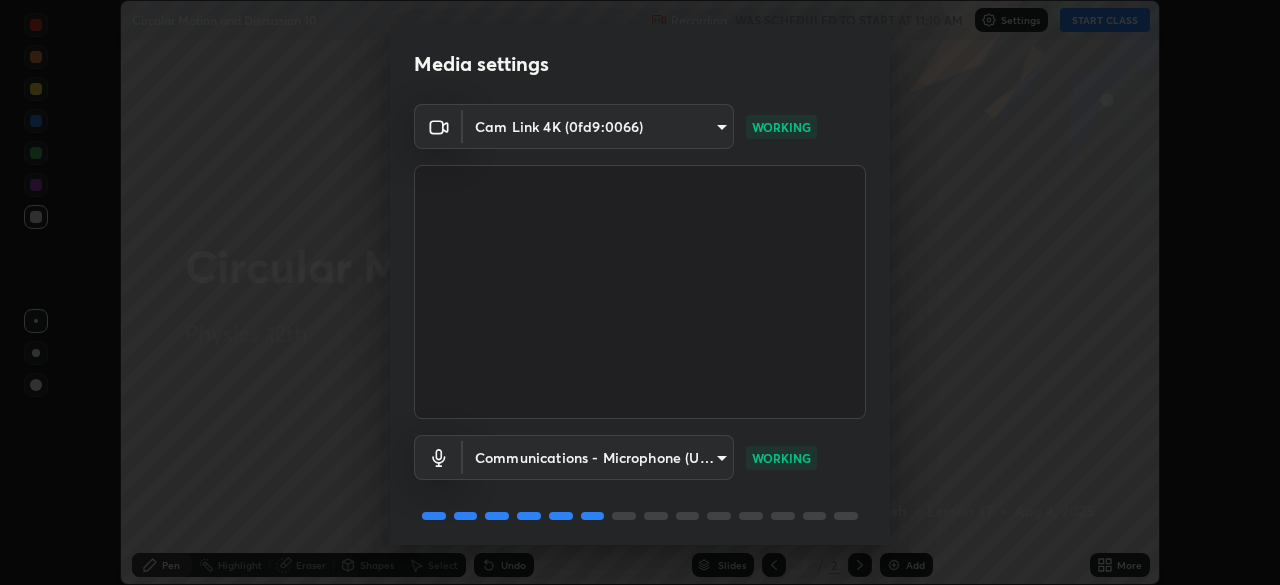 scroll, scrollTop: 71, scrollLeft: 0, axis: vertical 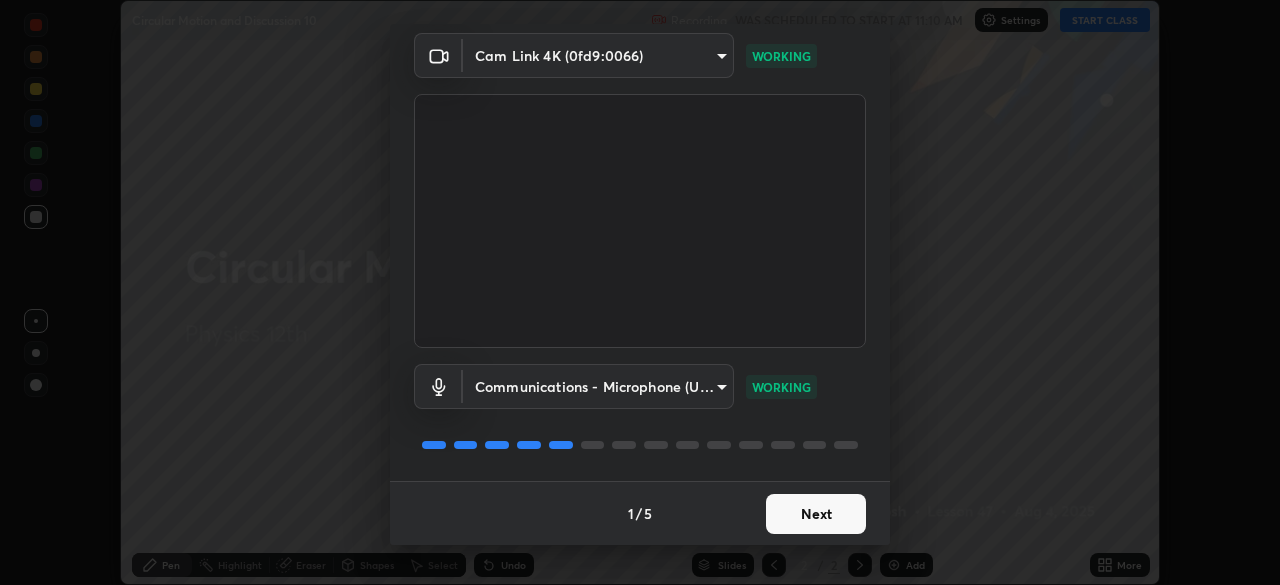 click on "Next" at bounding box center [816, 514] 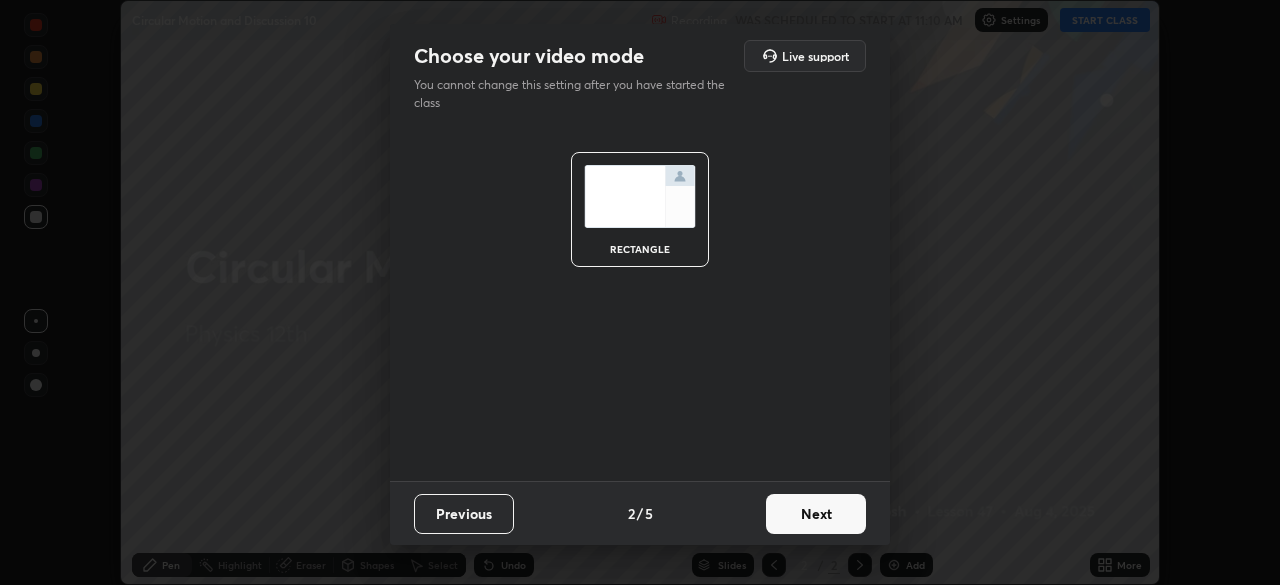 scroll, scrollTop: 0, scrollLeft: 0, axis: both 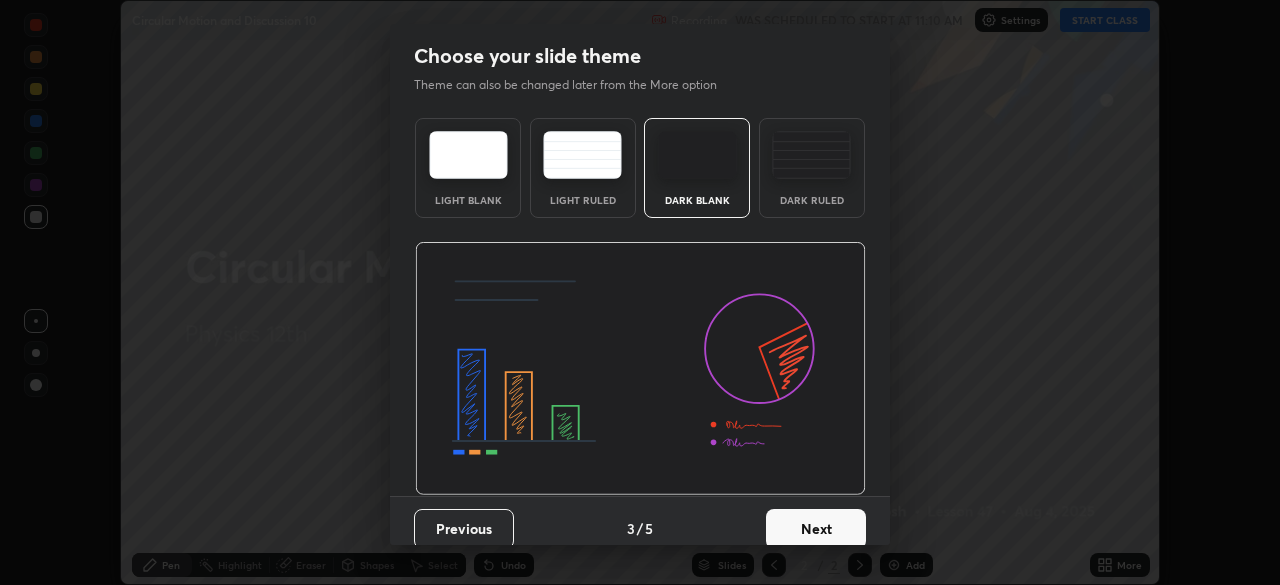 click on "Next" at bounding box center [816, 529] 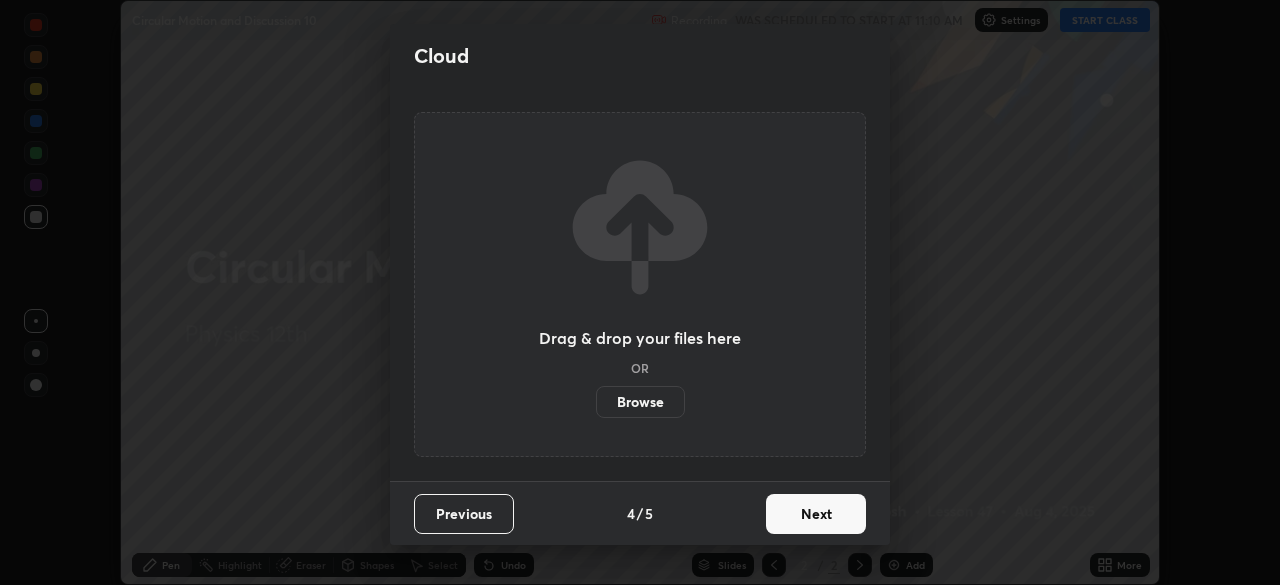 click on "Next" at bounding box center [816, 514] 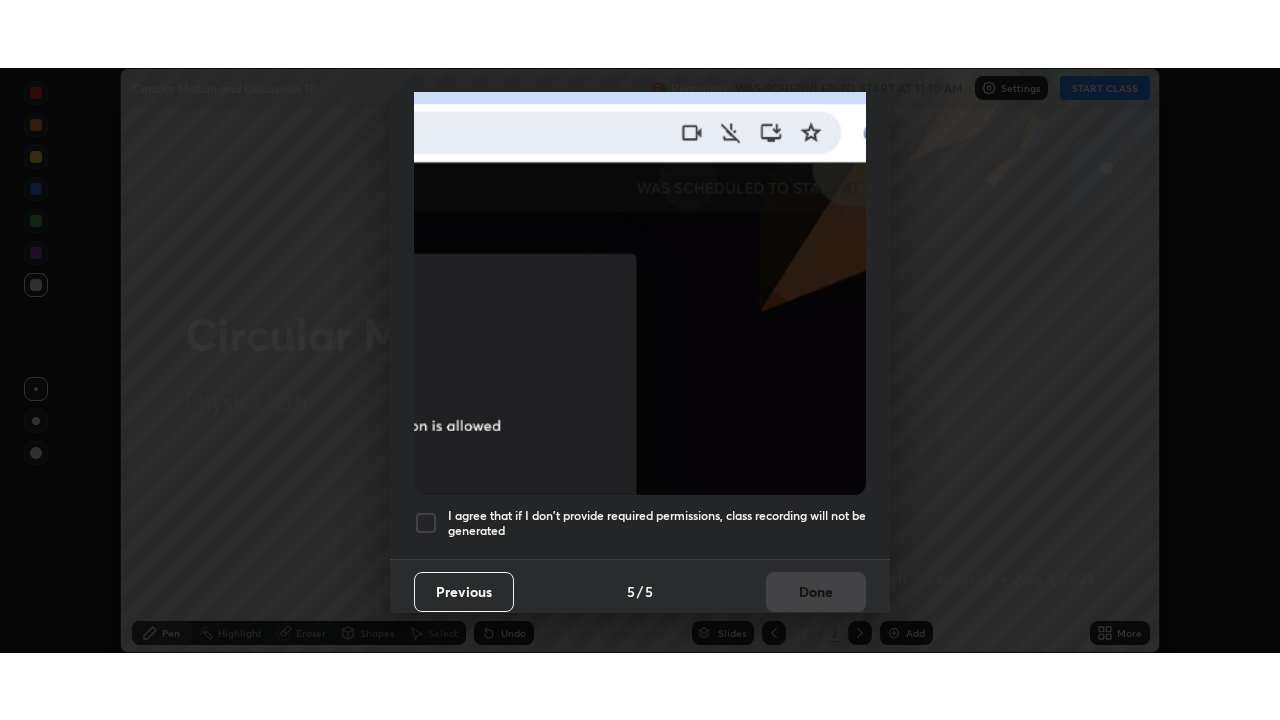 scroll, scrollTop: 479, scrollLeft: 0, axis: vertical 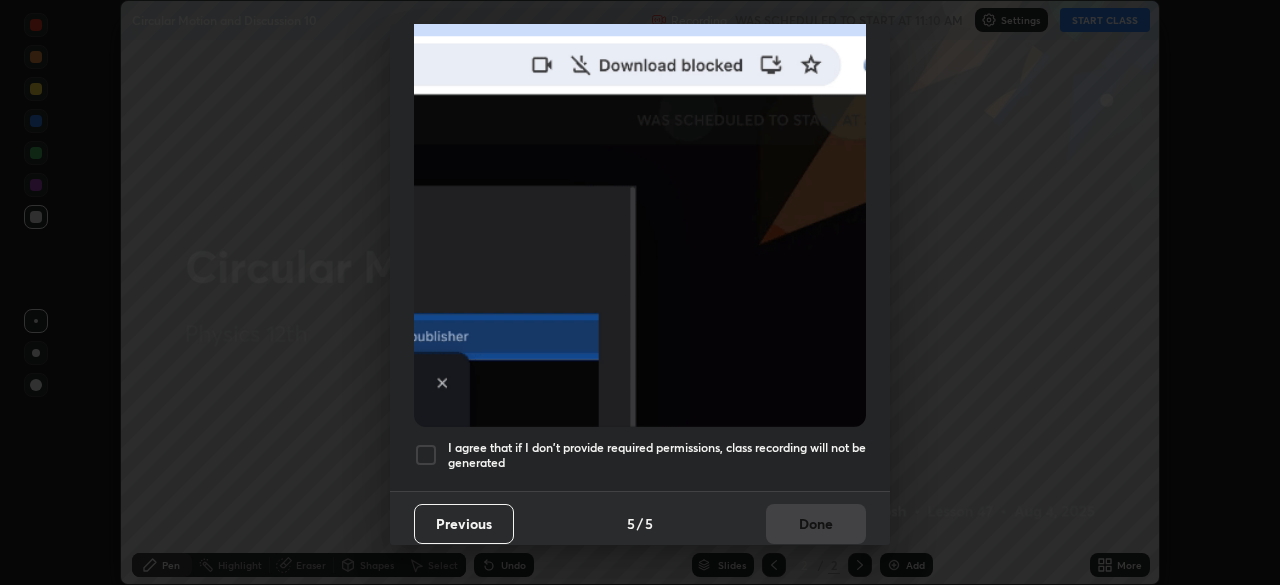 click at bounding box center (426, 455) 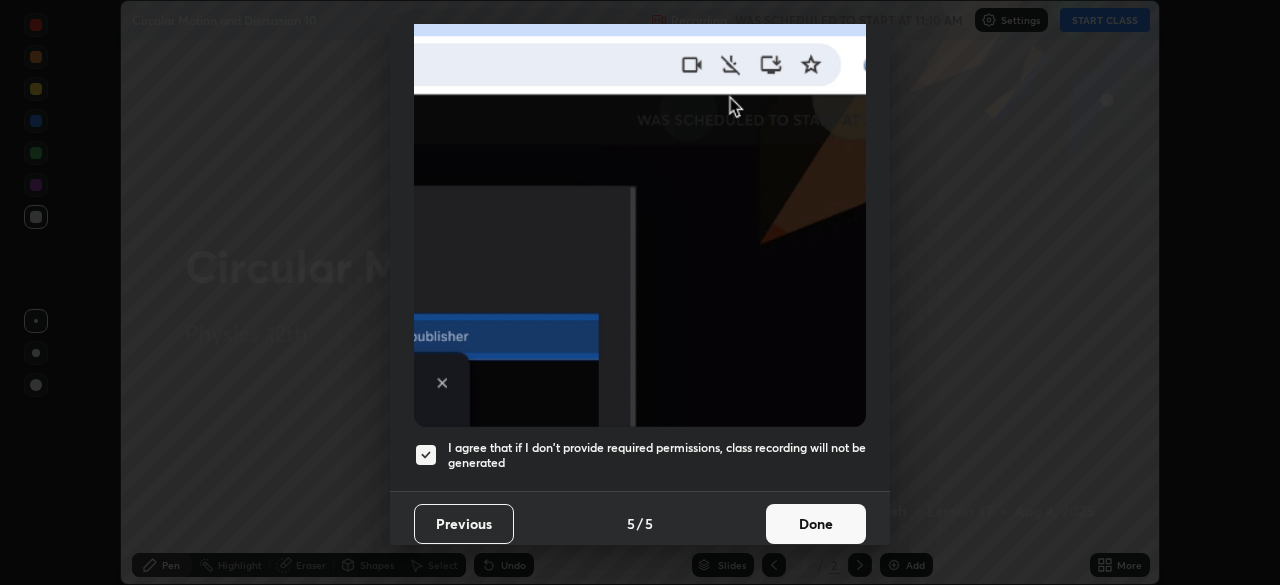 click on "Done" at bounding box center (816, 524) 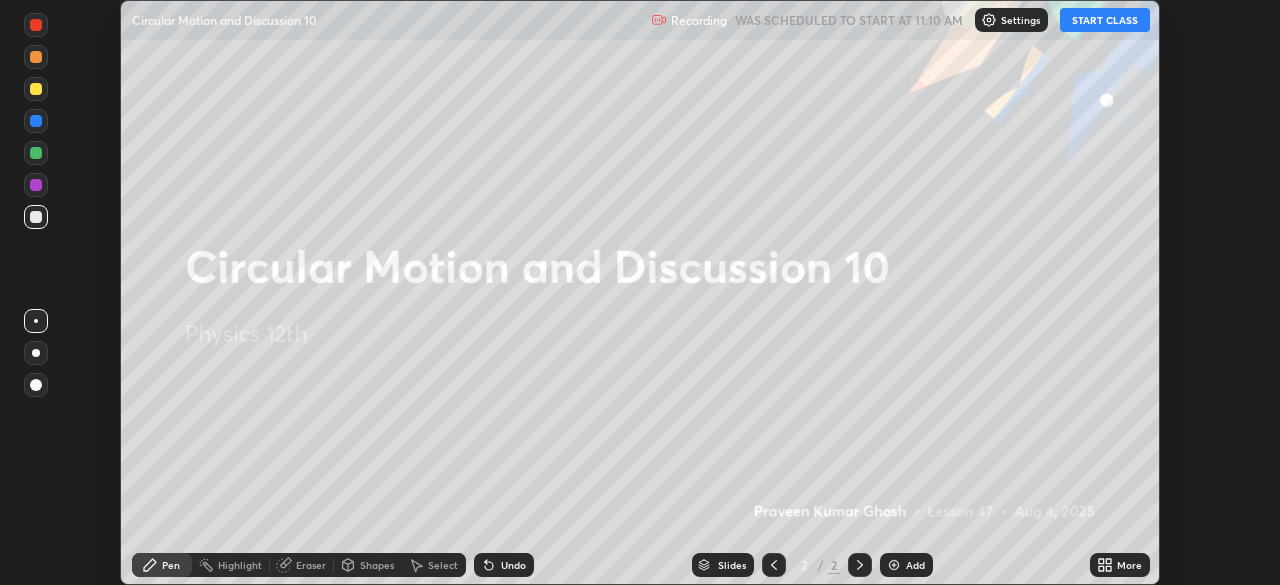 click on "START CLASS" at bounding box center (1105, 20) 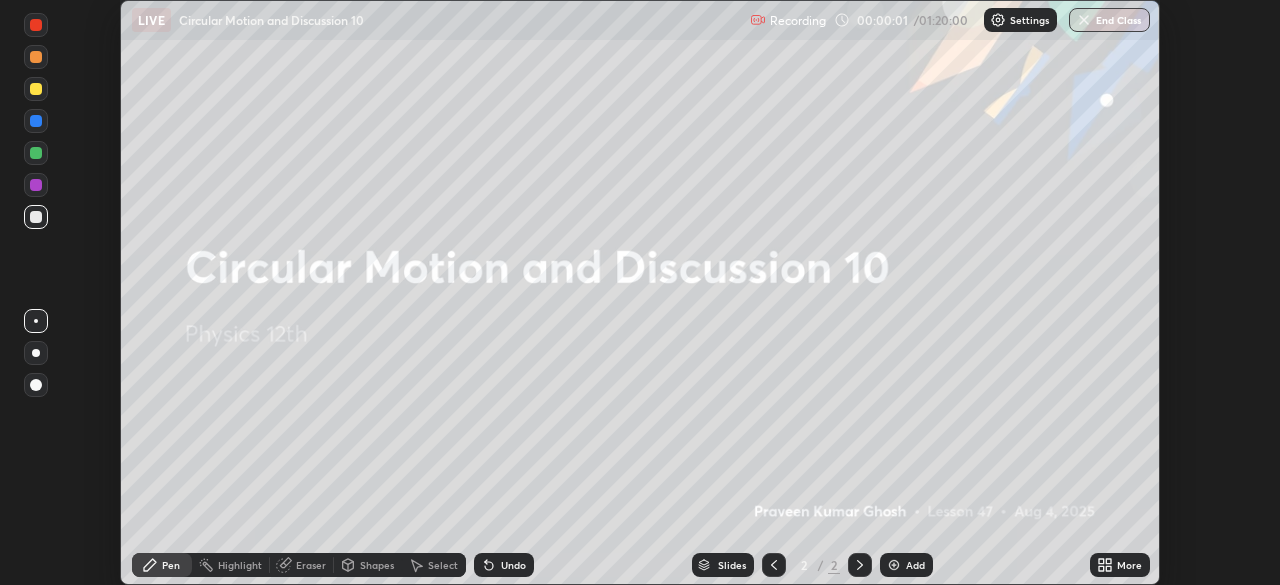 click on "Add" at bounding box center [915, 565] 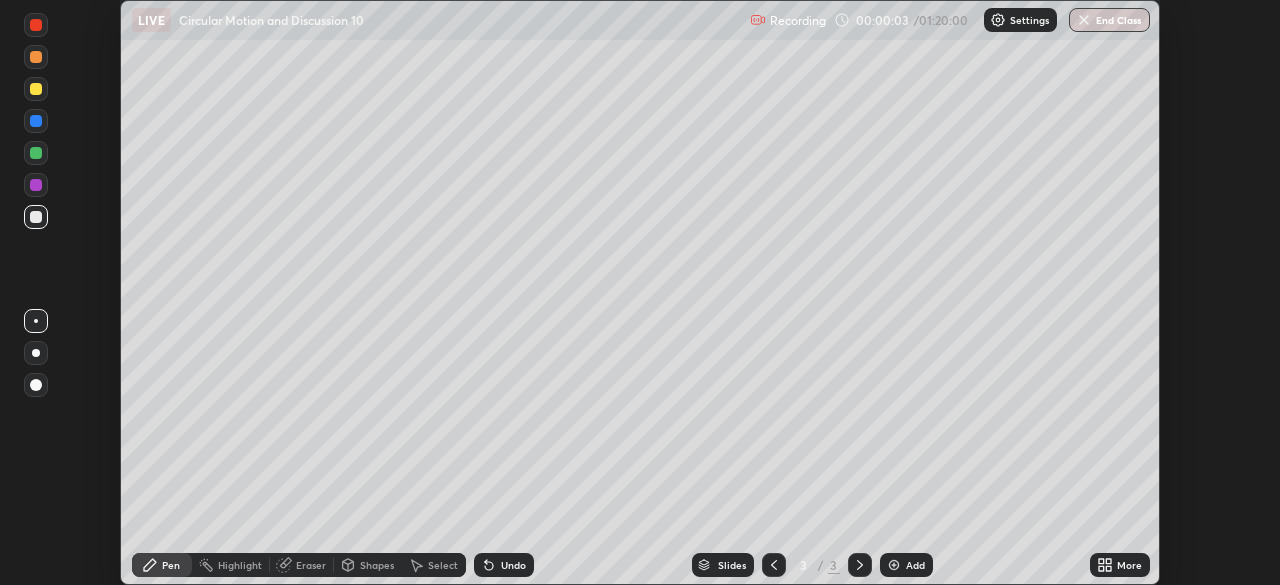 click 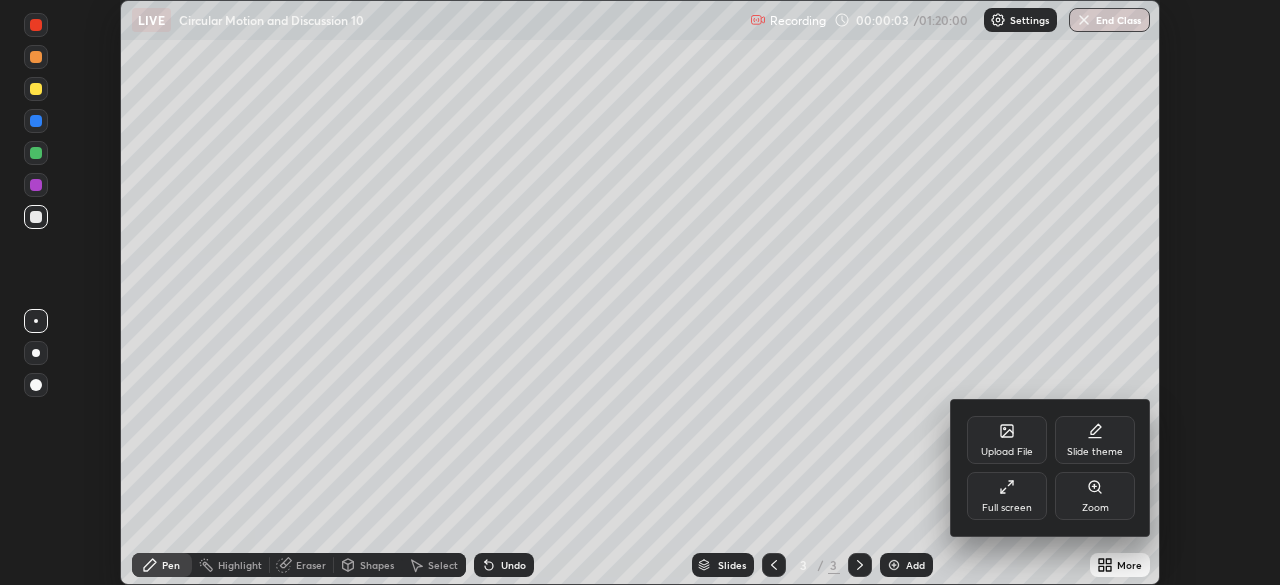 click on "Full screen" at bounding box center (1007, 496) 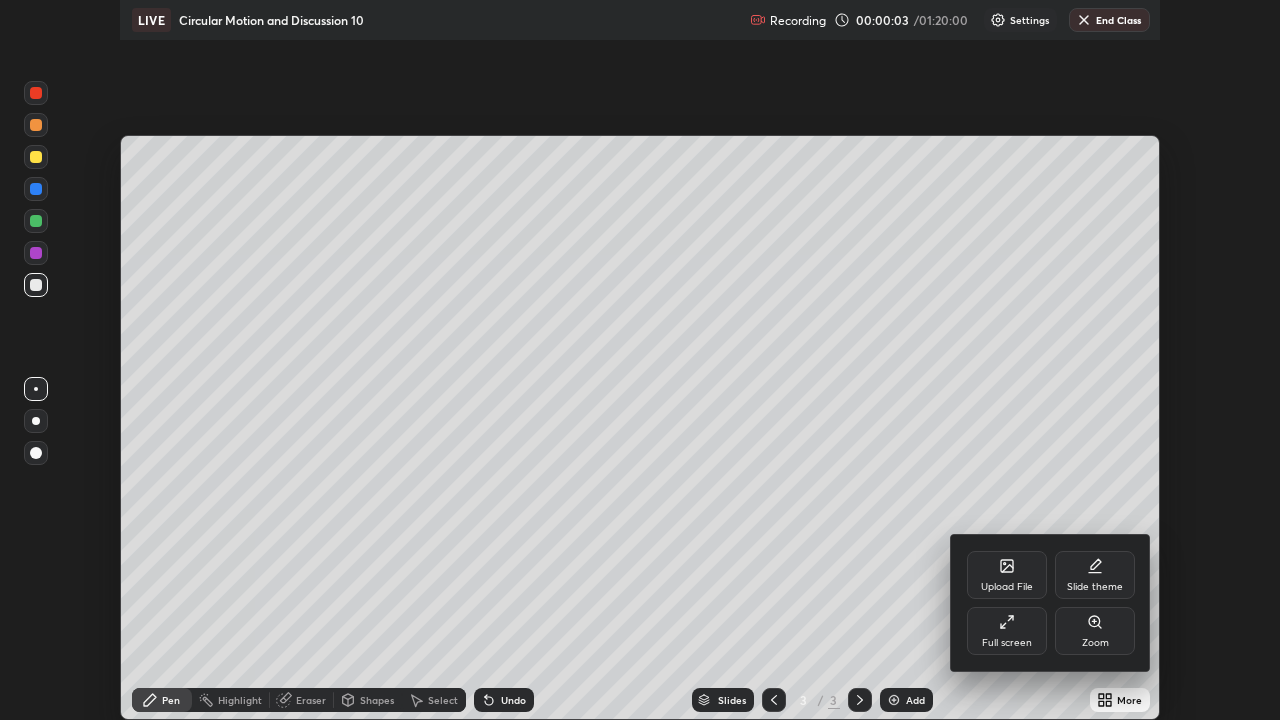 scroll, scrollTop: 99280, scrollLeft: 98720, axis: both 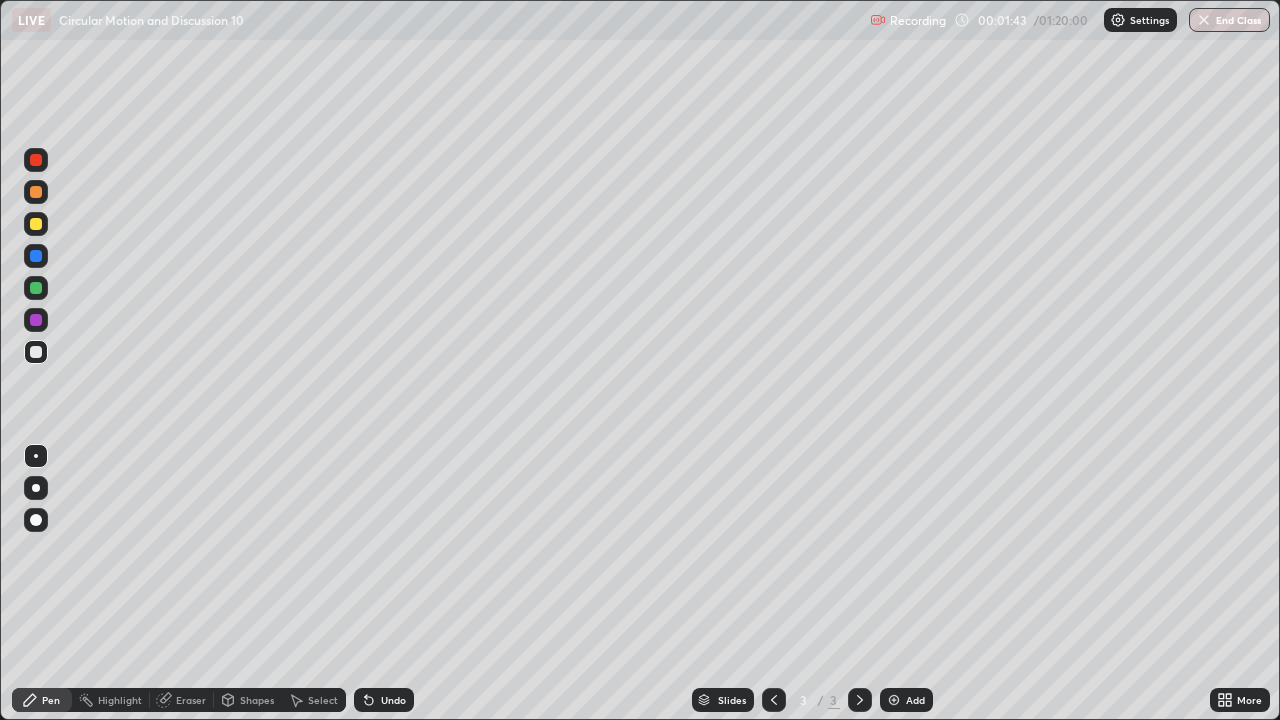 click at bounding box center [36, 224] 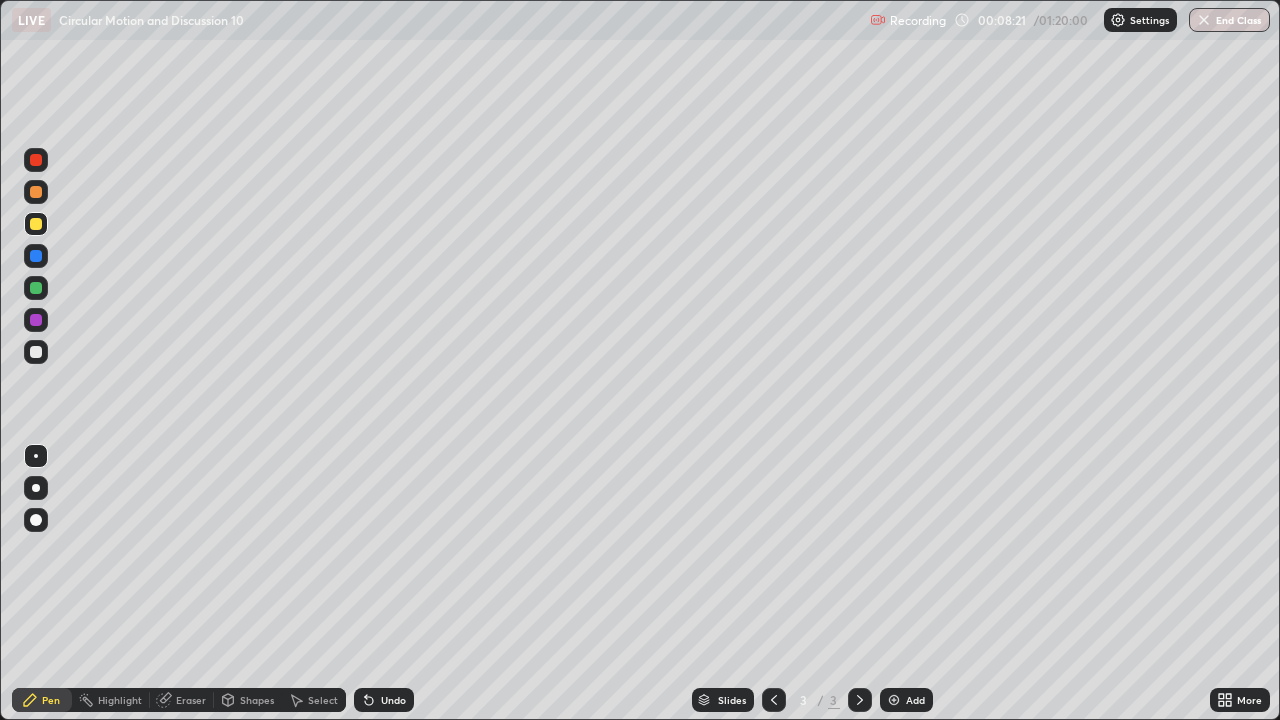 click on "Eraser" at bounding box center (191, 700) 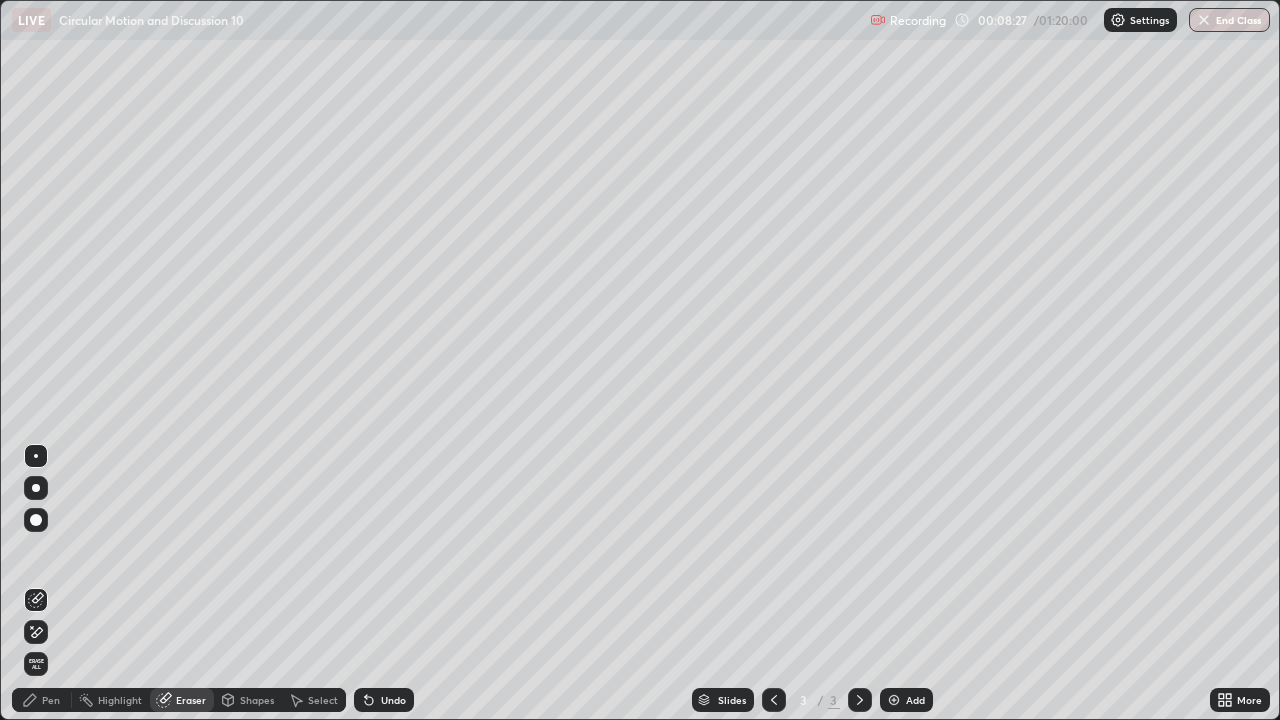click on "Pen" at bounding box center [51, 700] 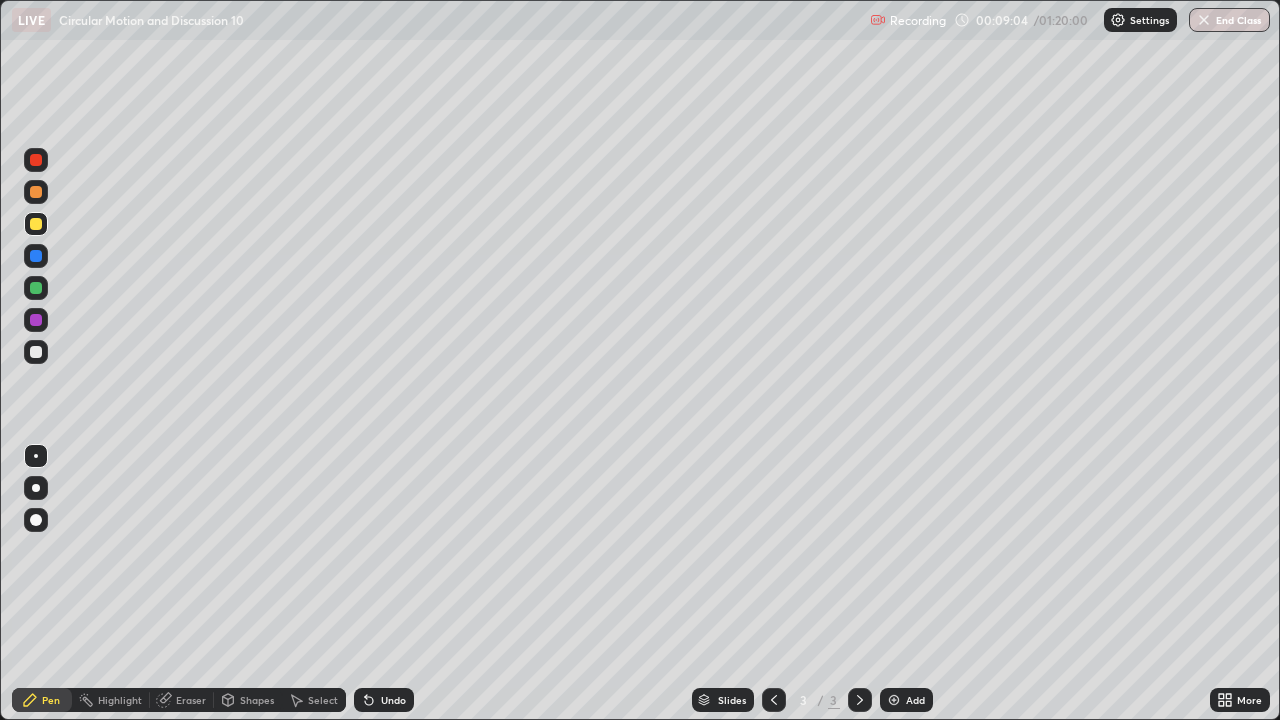 click at bounding box center (894, 700) 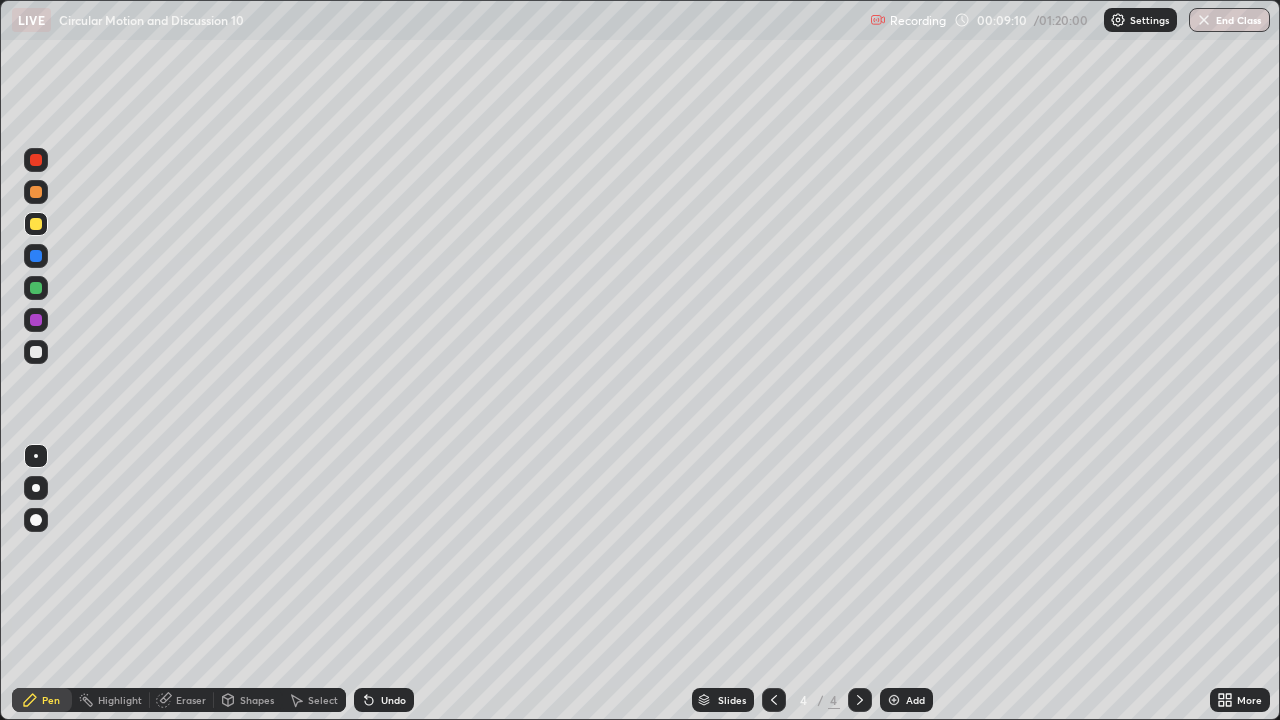 click at bounding box center [36, 288] 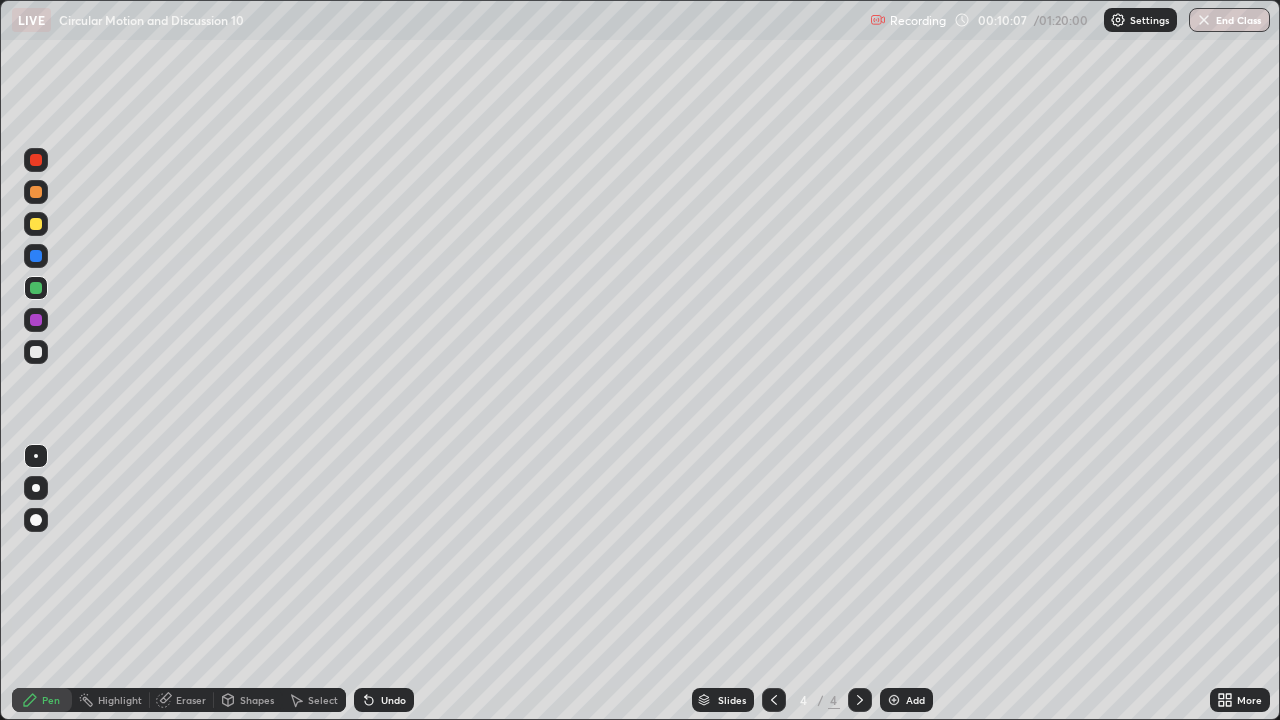 click on "Undo" at bounding box center [393, 700] 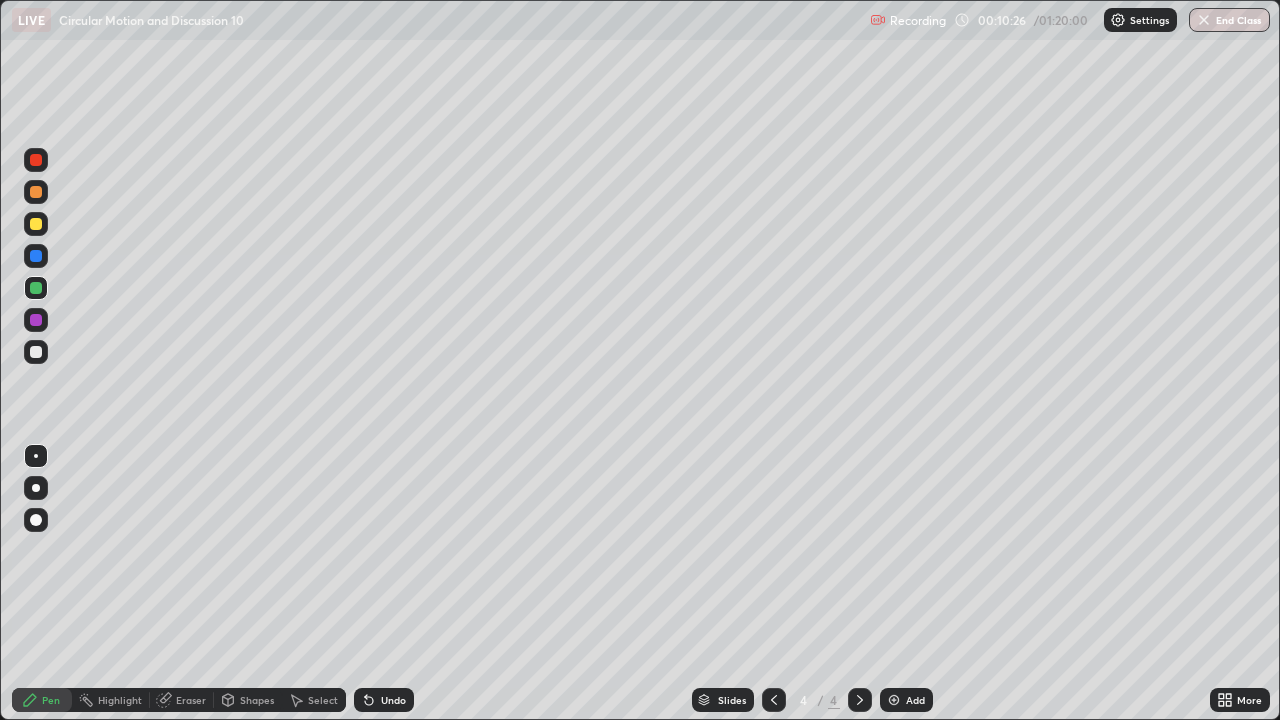 click at bounding box center [36, 352] 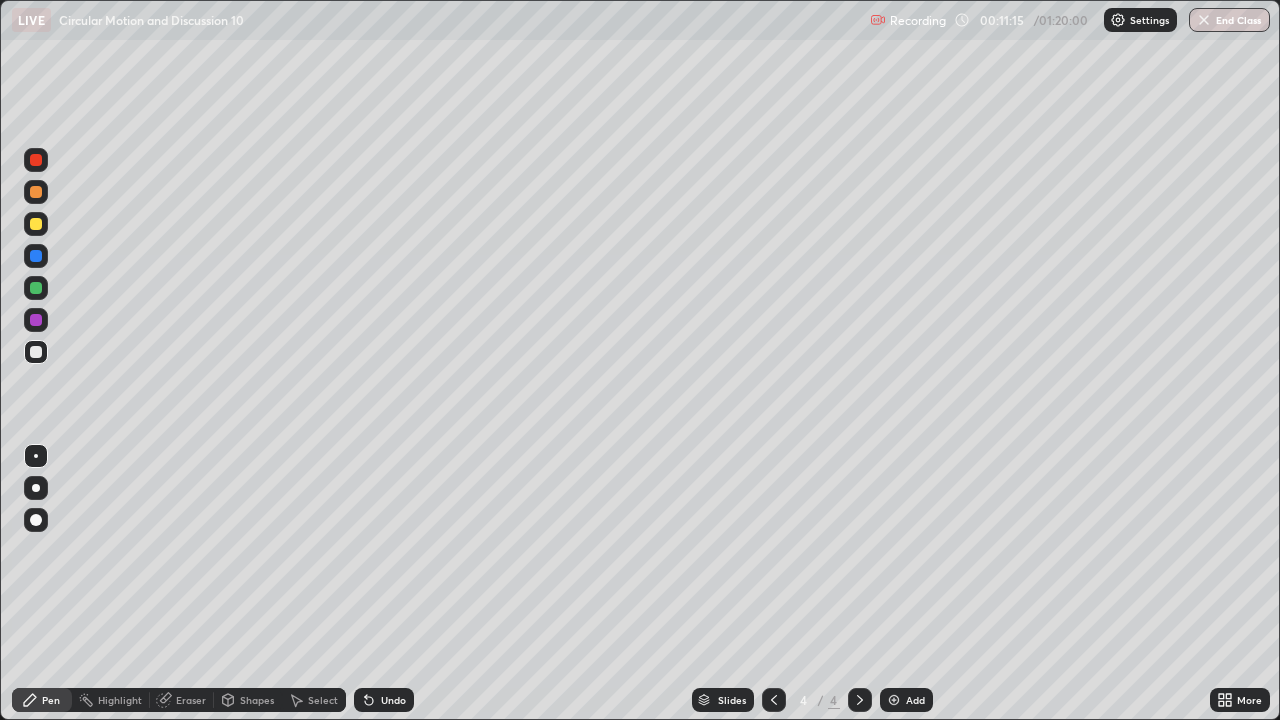 click at bounding box center [894, 700] 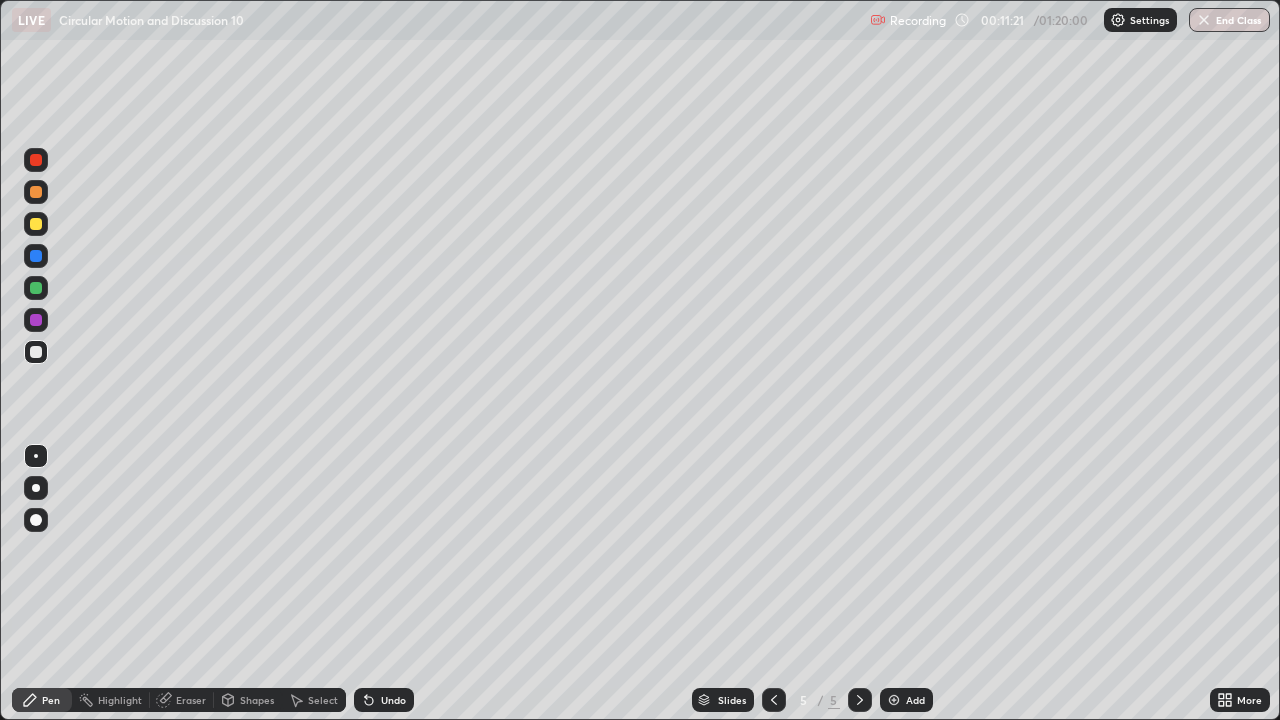 click 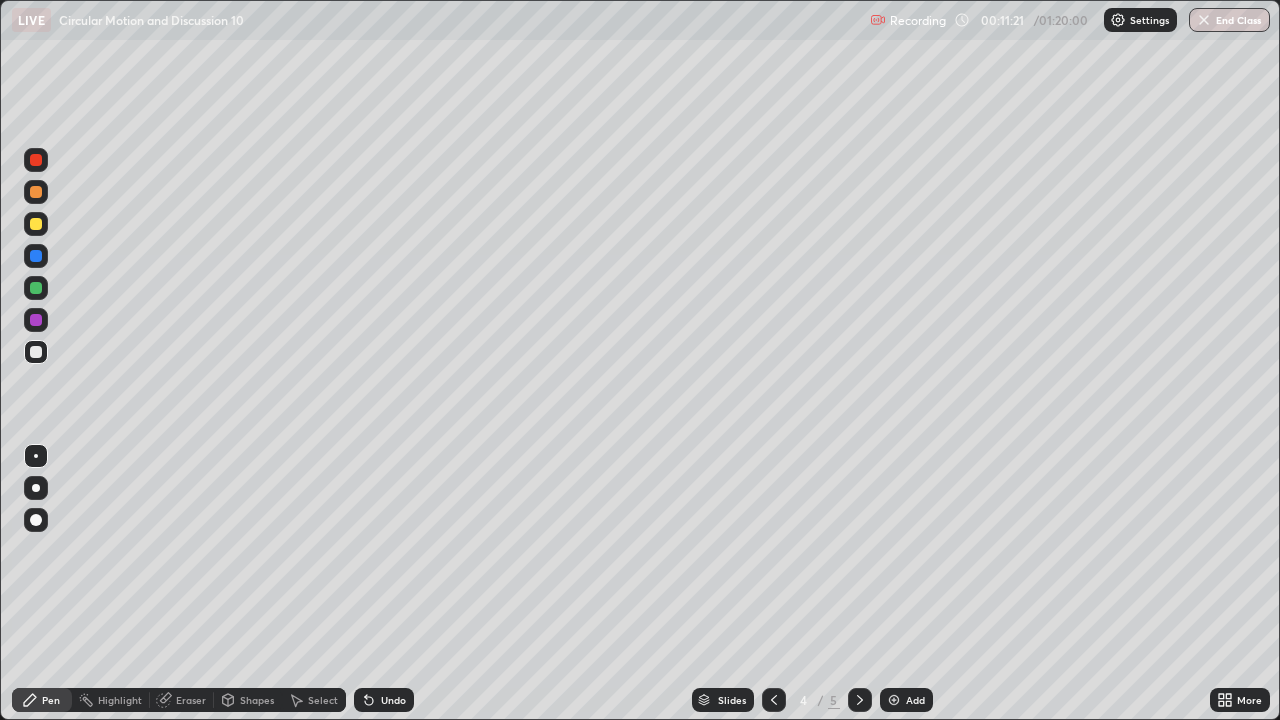 click 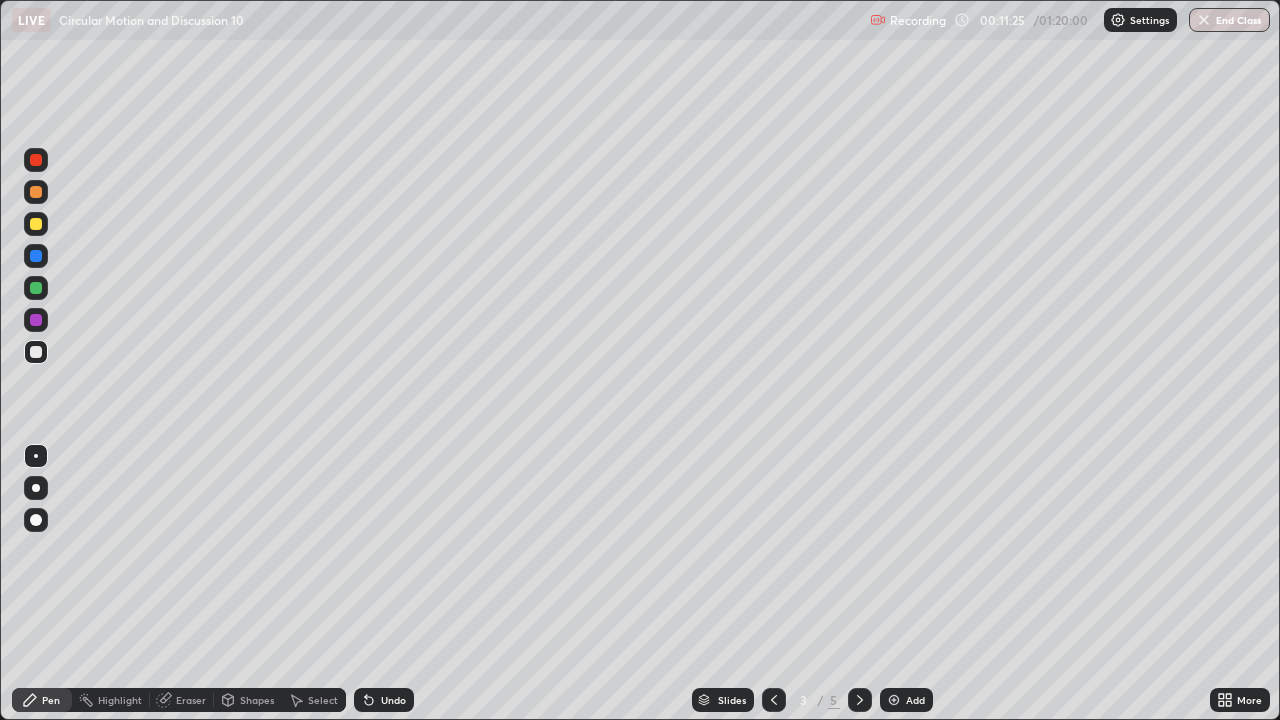 click on "Add" at bounding box center [915, 700] 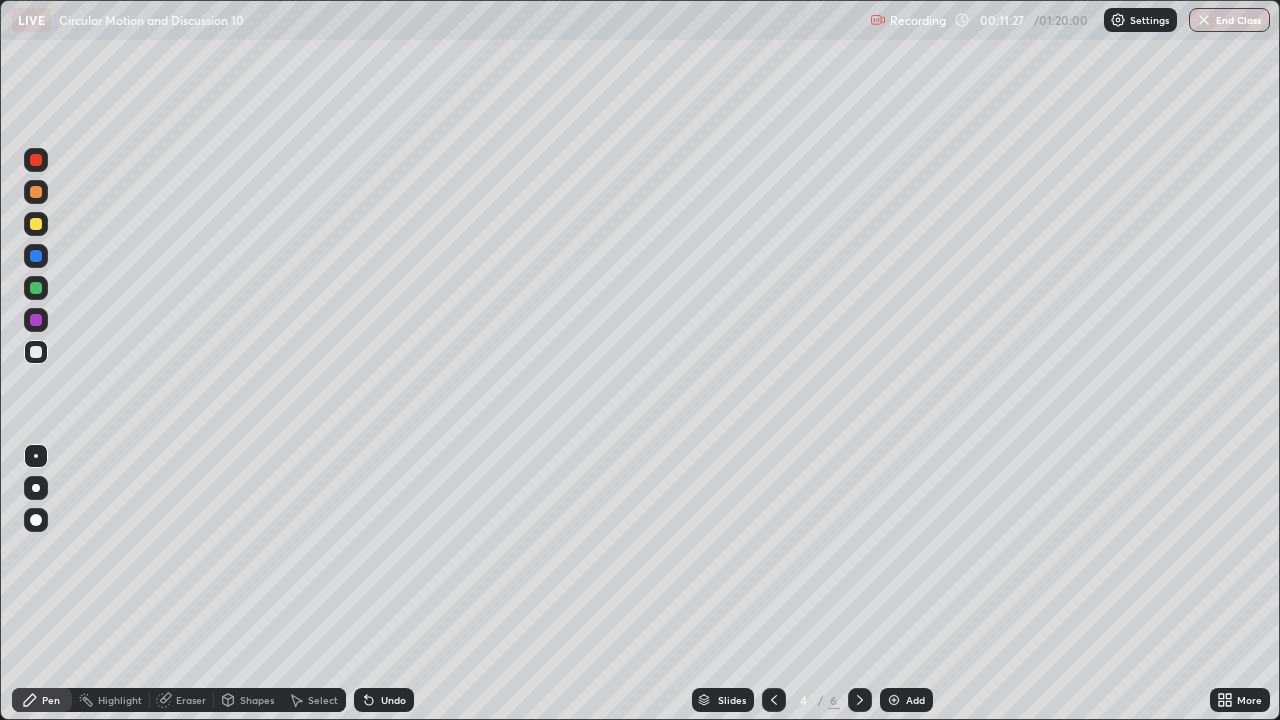 click 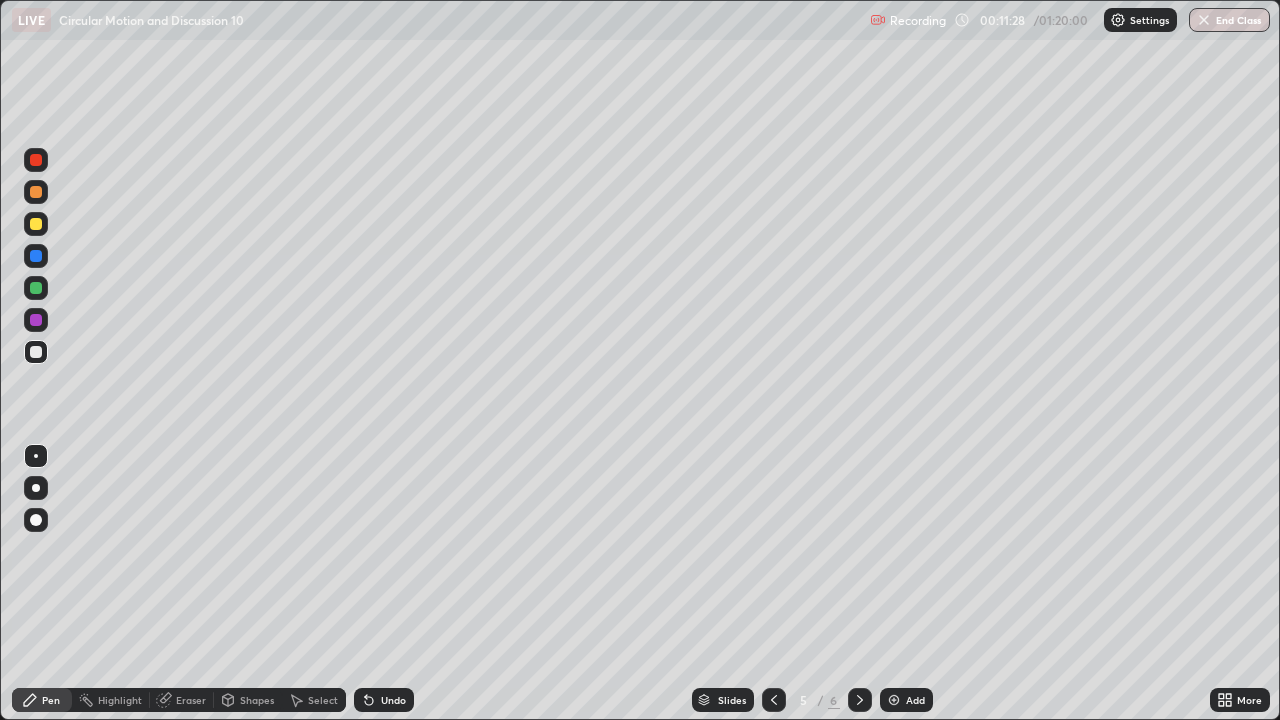 click 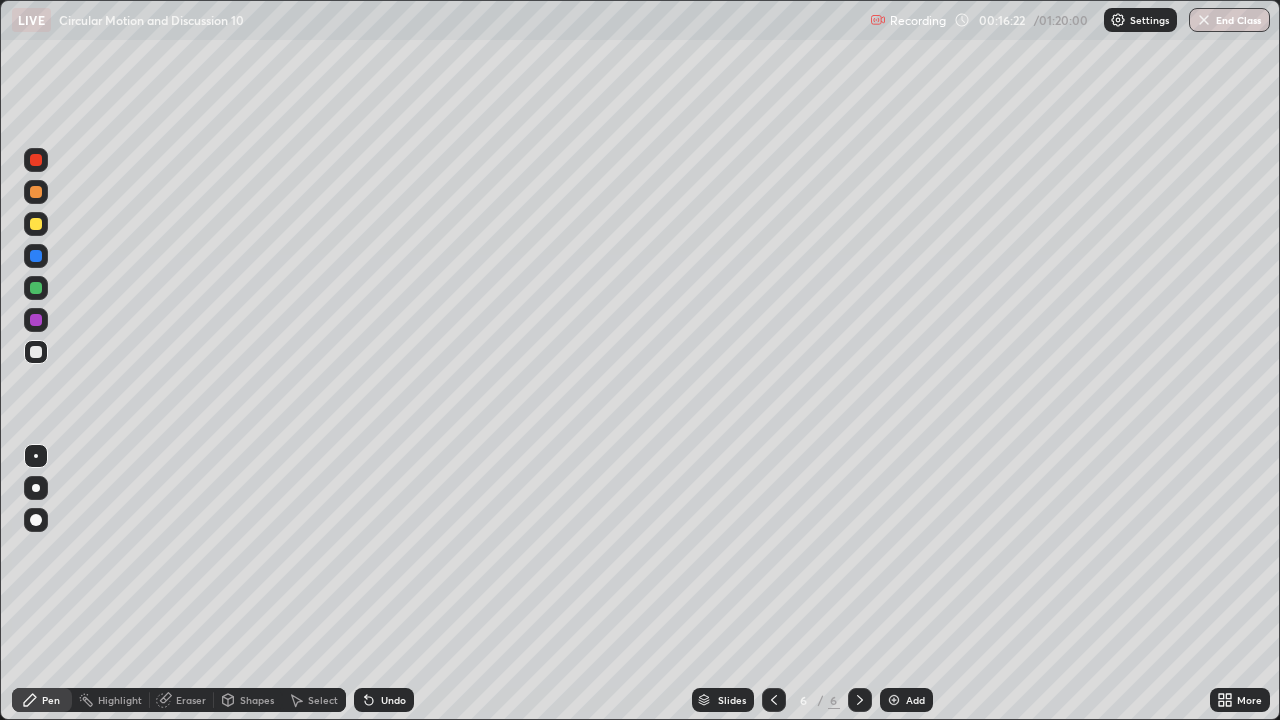 click at bounding box center (894, 700) 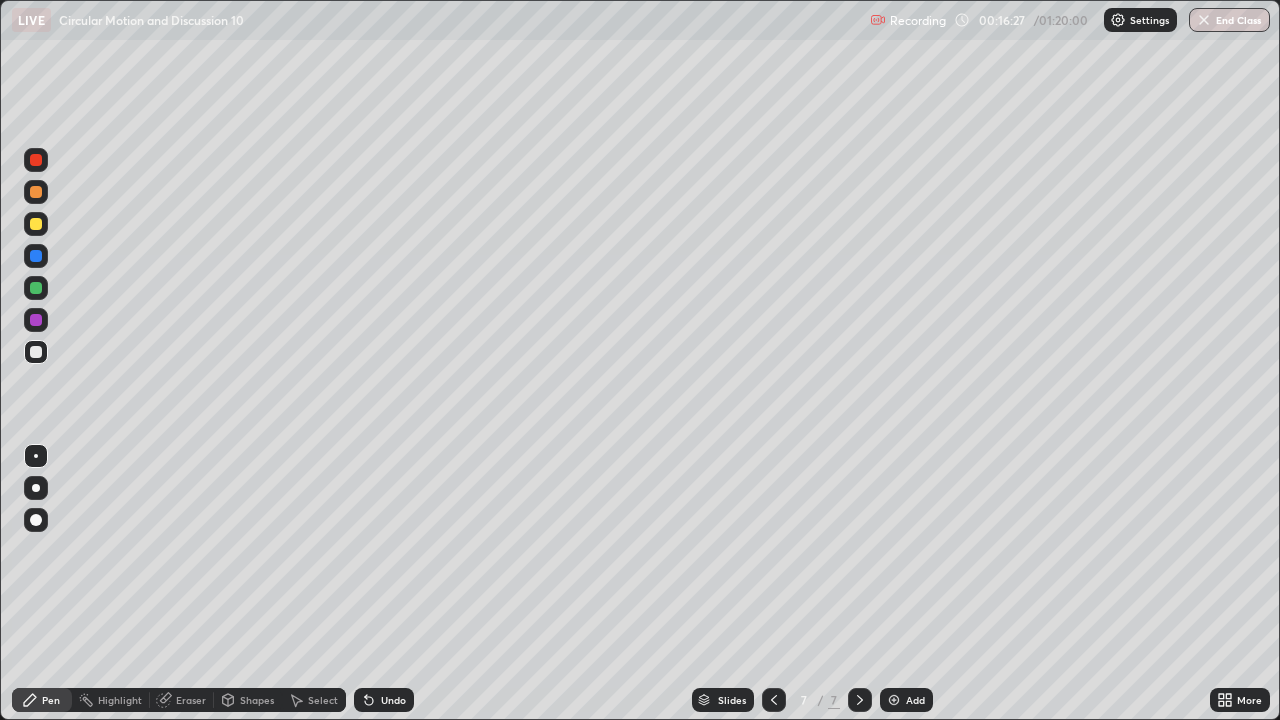 click at bounding box center (36, 352) 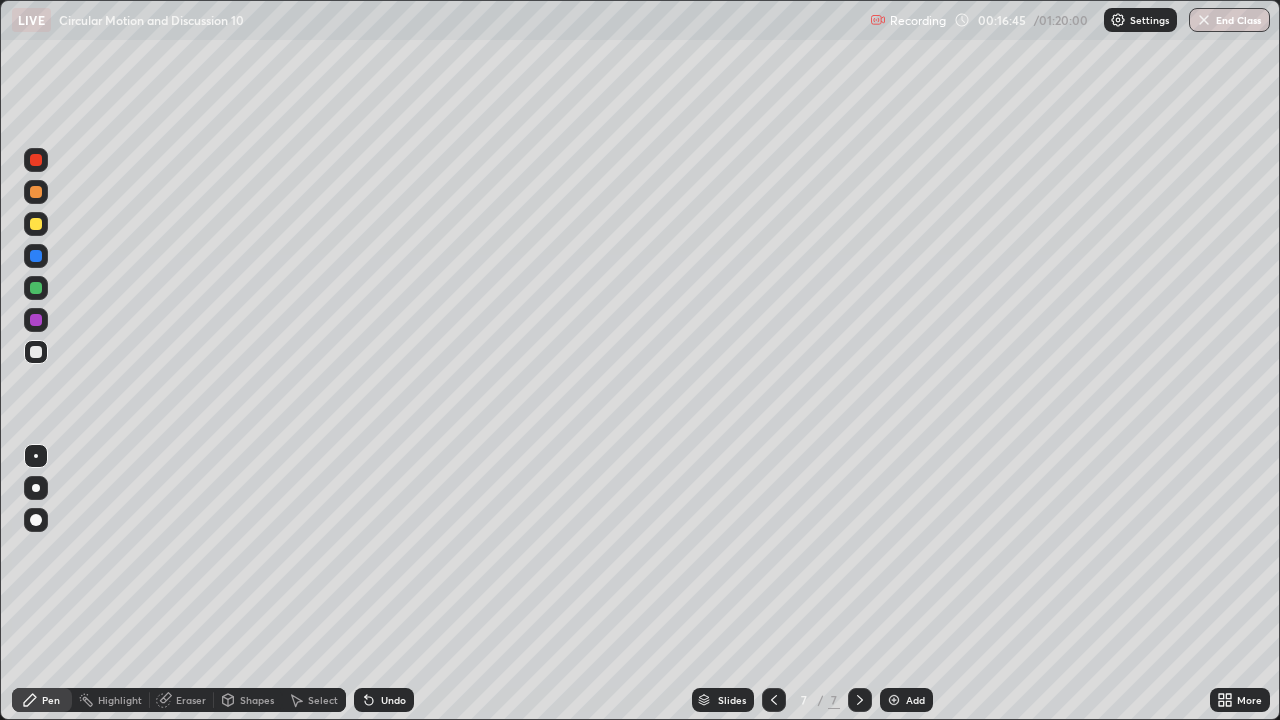 click on "Undo" at bounding box center (393, 700) 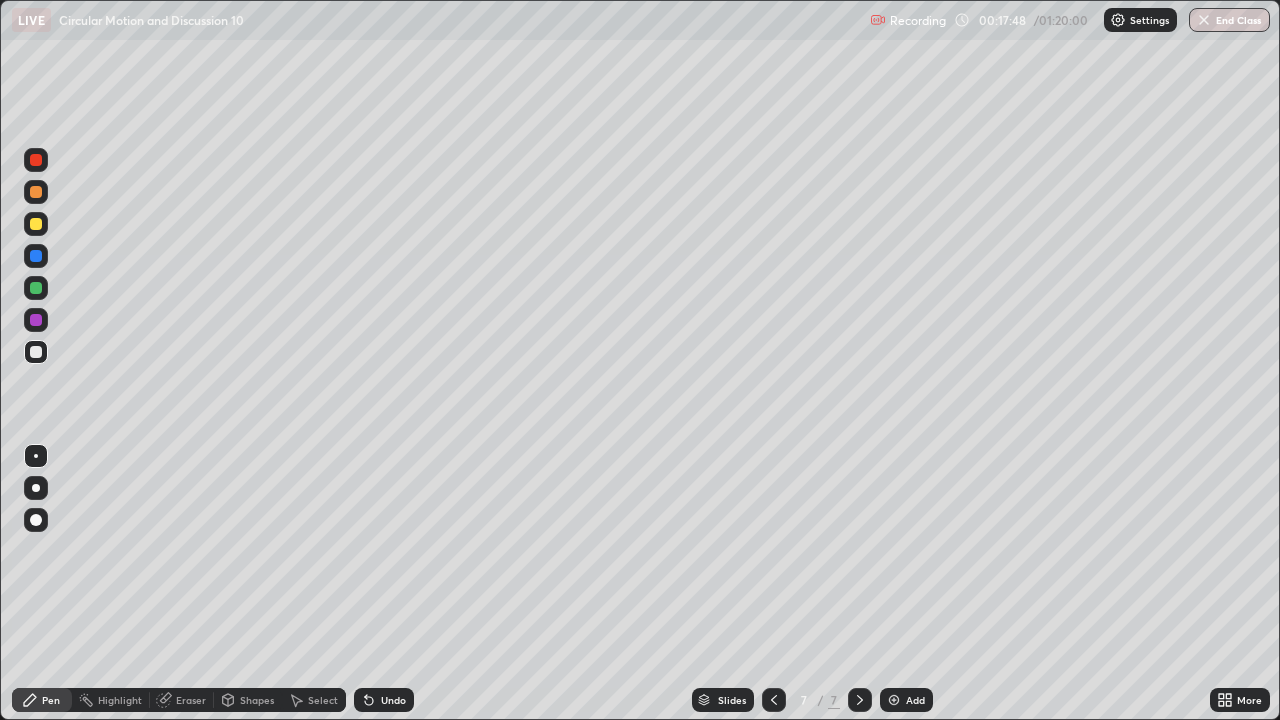 click at bounding box center (36, 288) 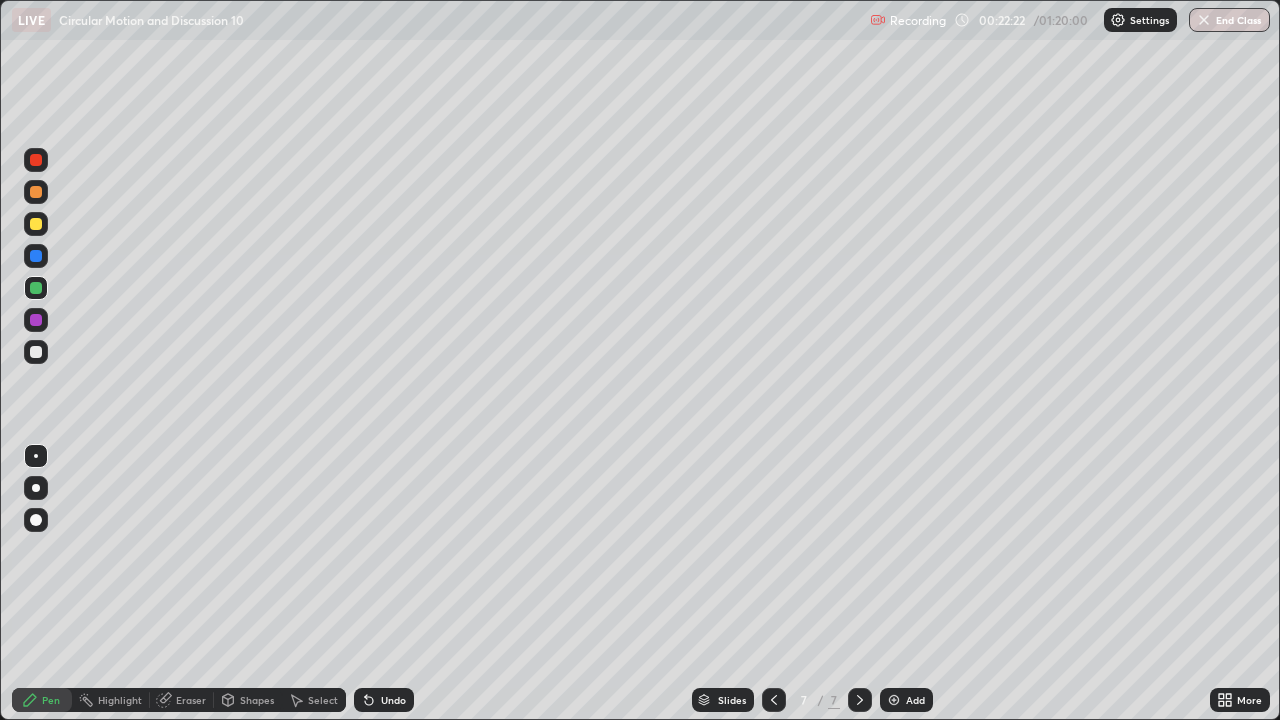 click on "Add" at bounding box center [915, 700] 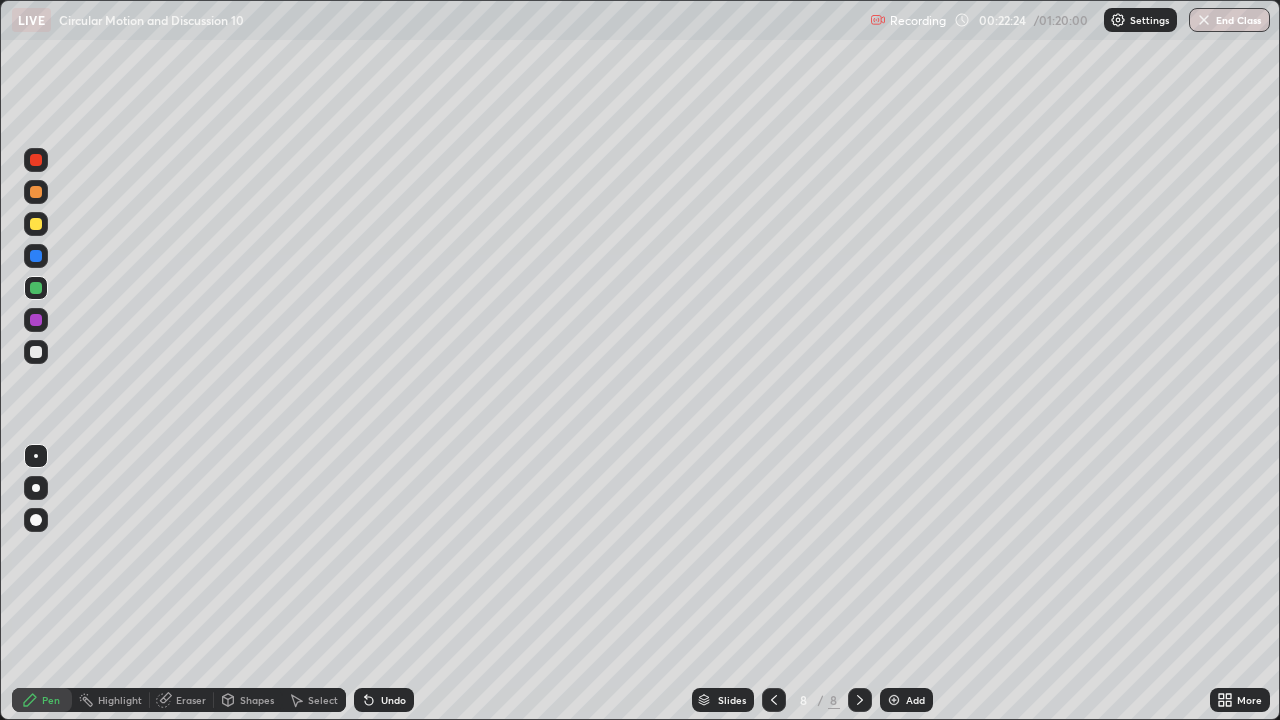 click at bounding box center [36, 352] 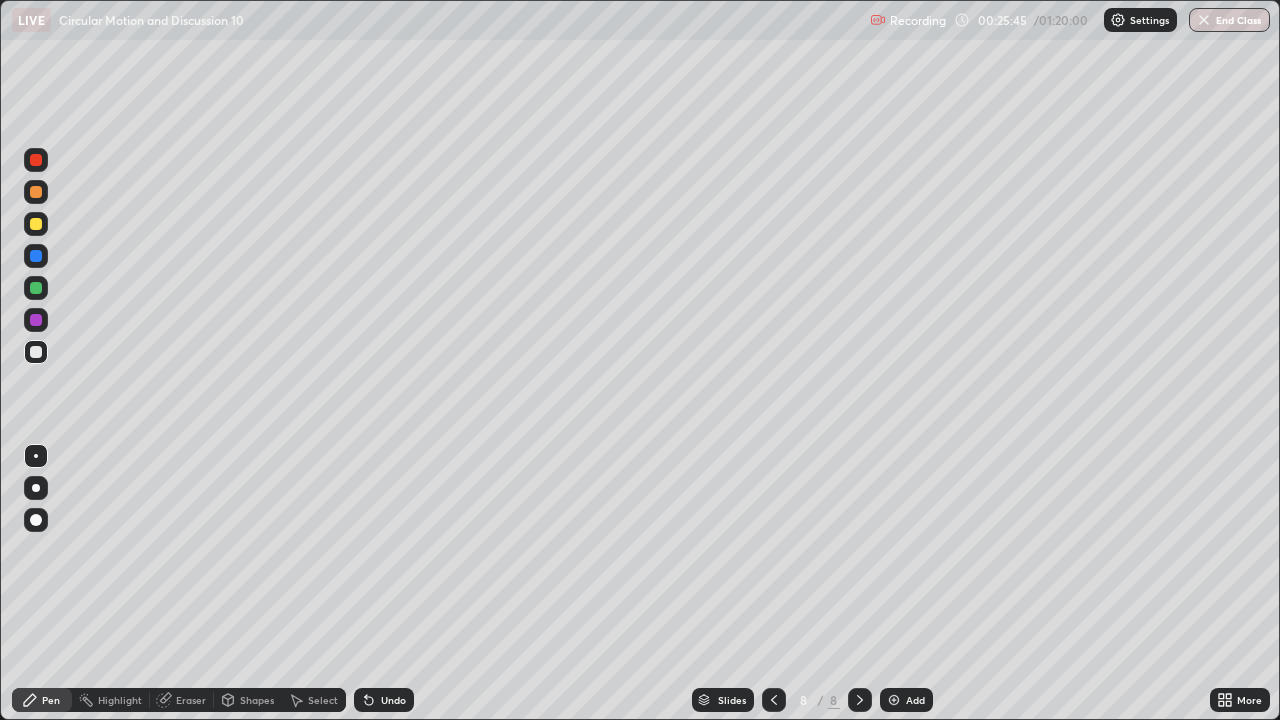 click at bounding box center [36, 288] 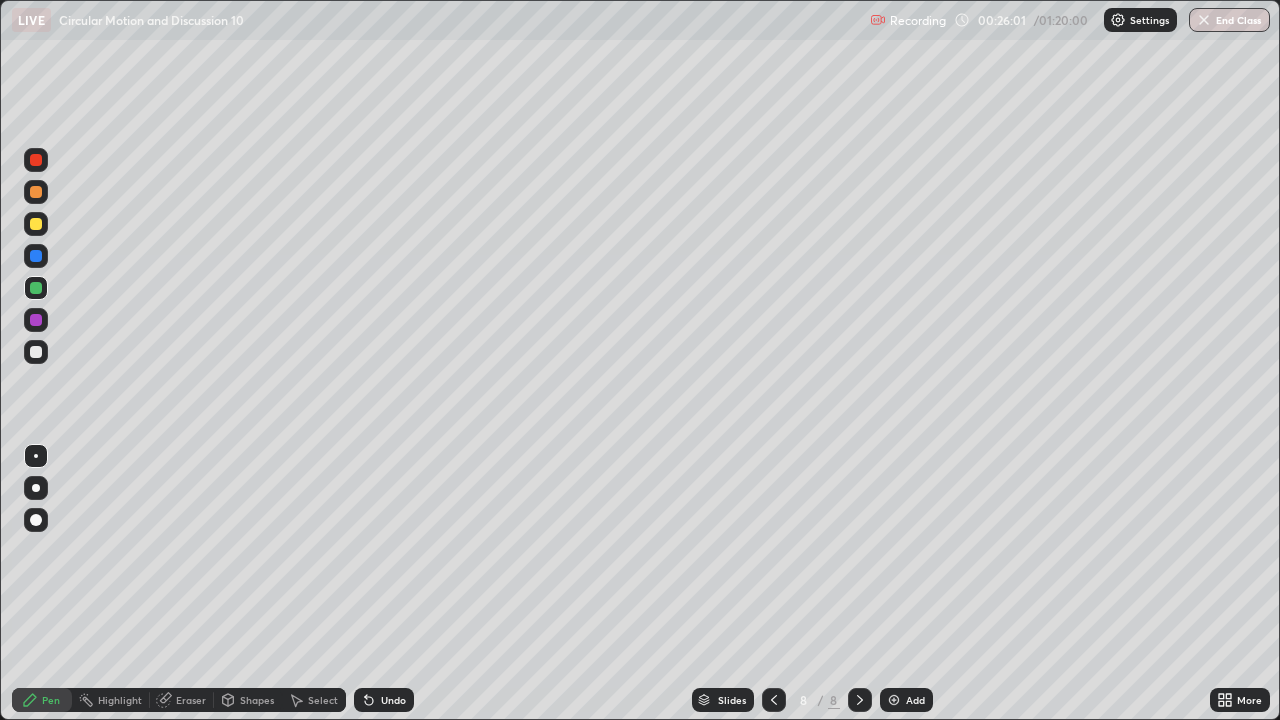 click at bounding box center (36, 224) 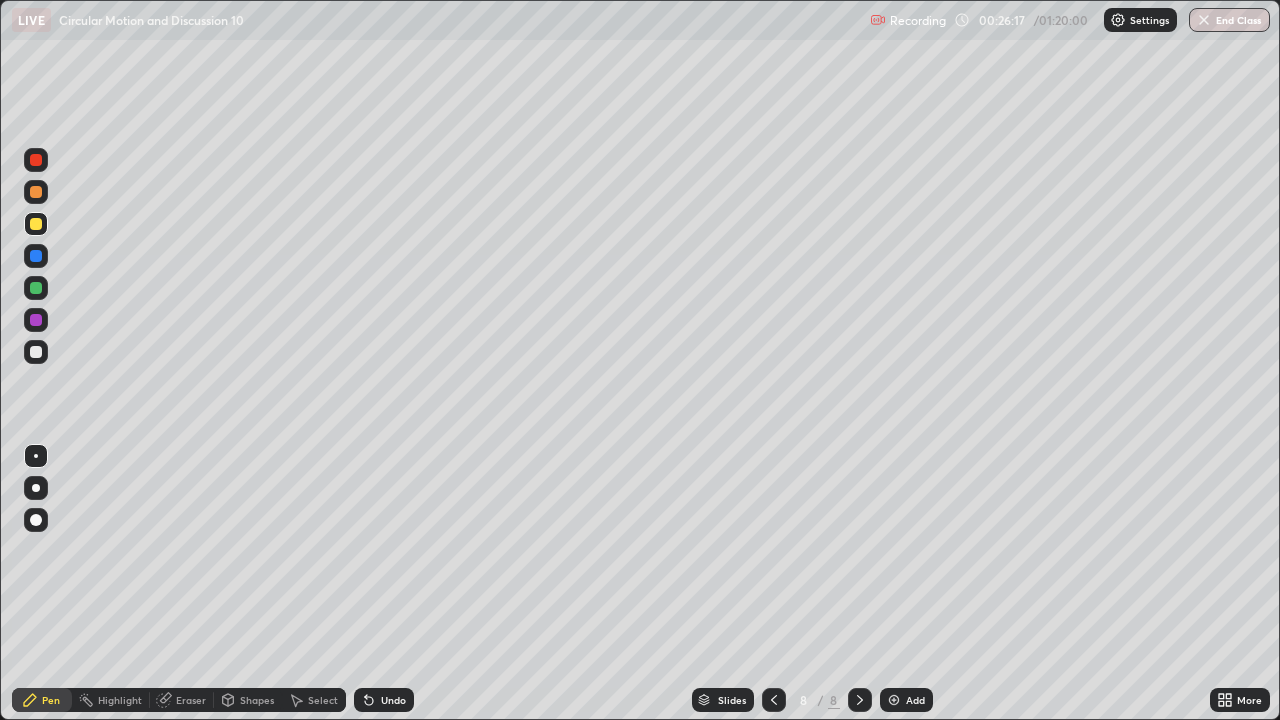 click at bounding box center (36, 160) 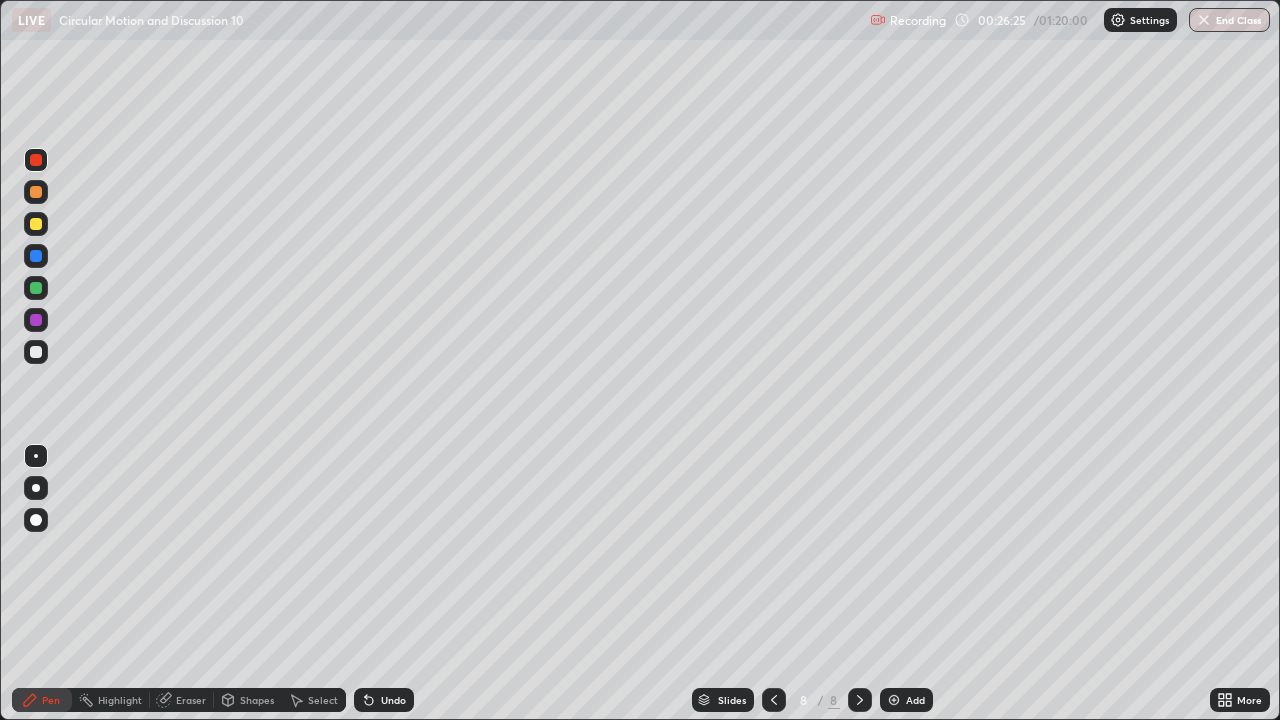 click at bounding box center (36, 352) 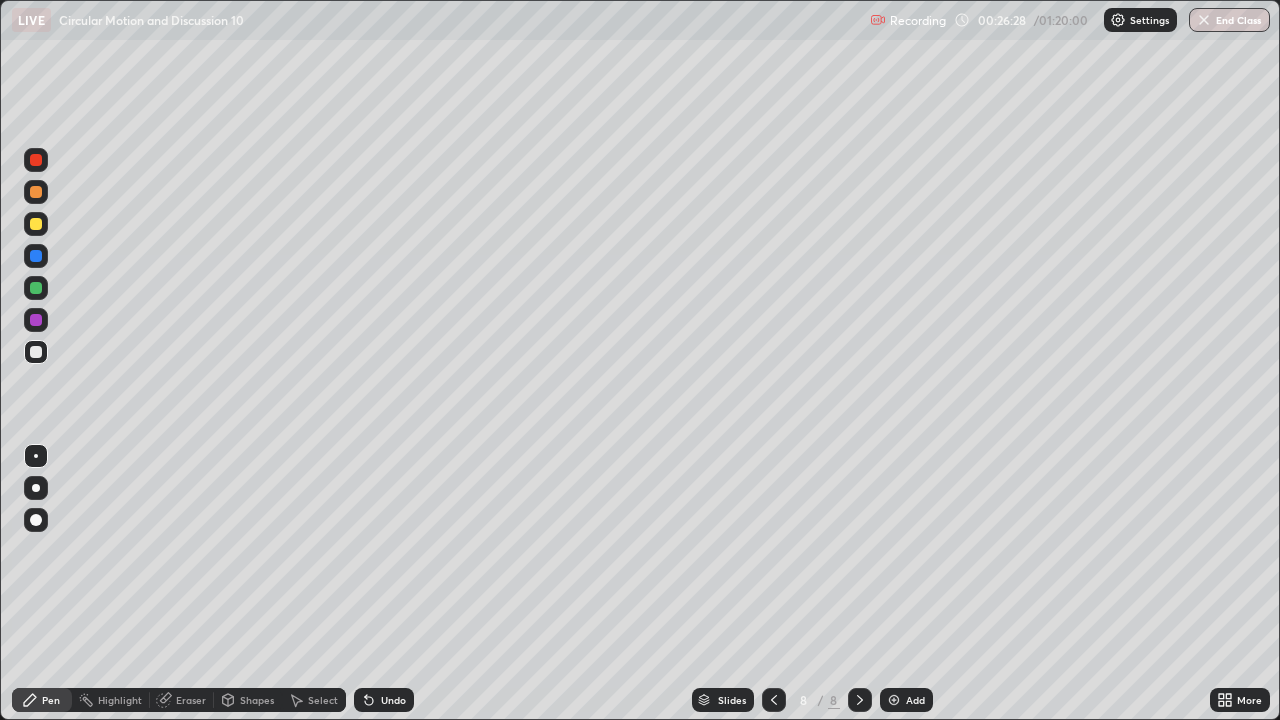 click at bounding box center (36, 192) 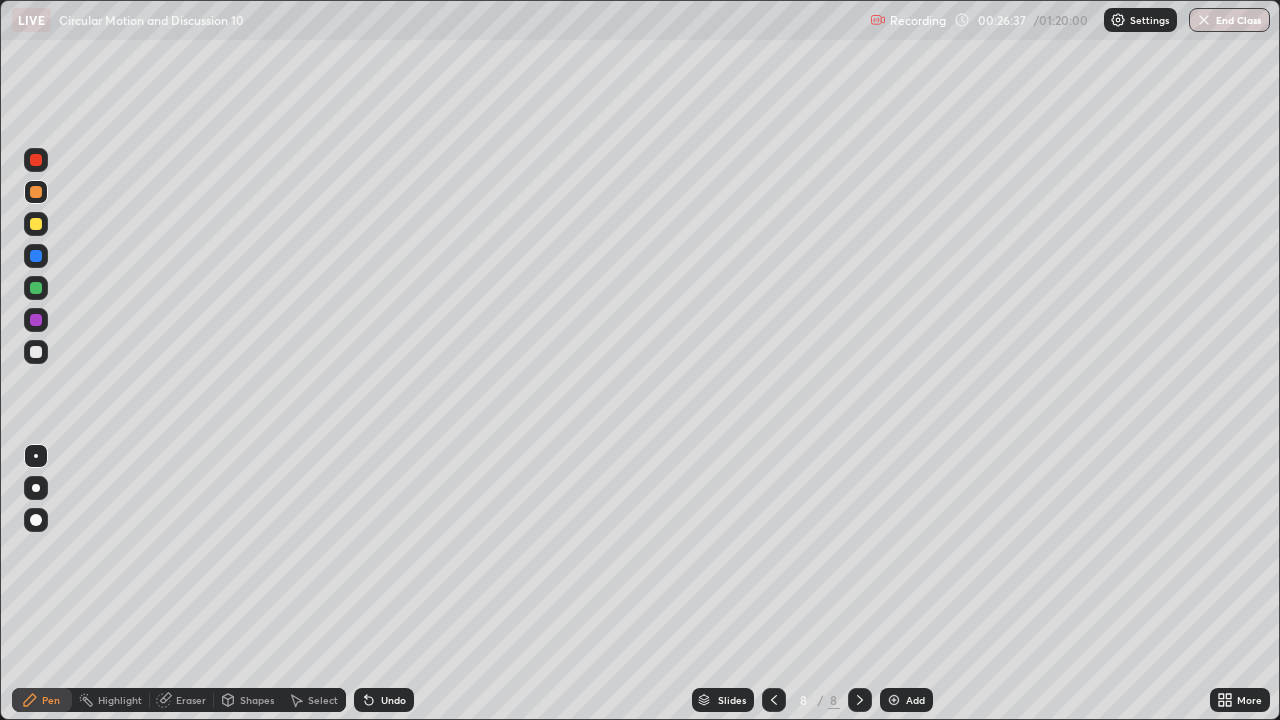 click on "Undo" at bounding box center (393, 700) 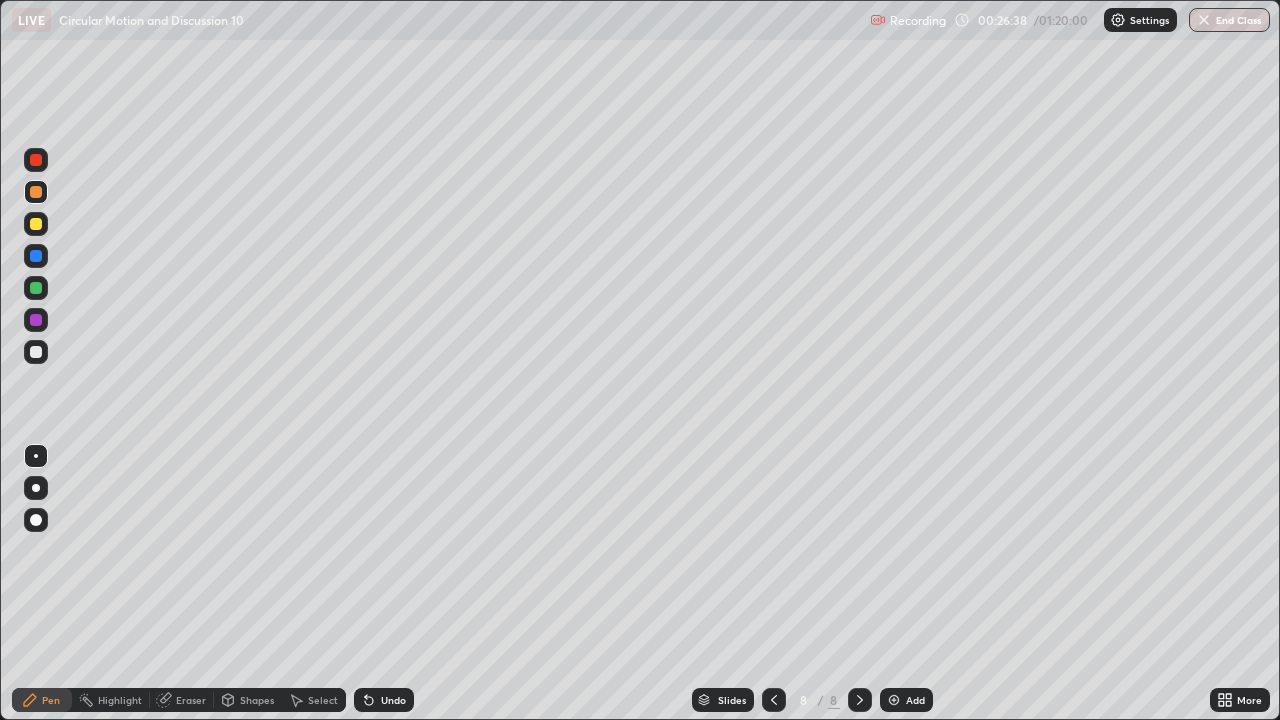 click on "Undo" at bounding box center [393, 700] 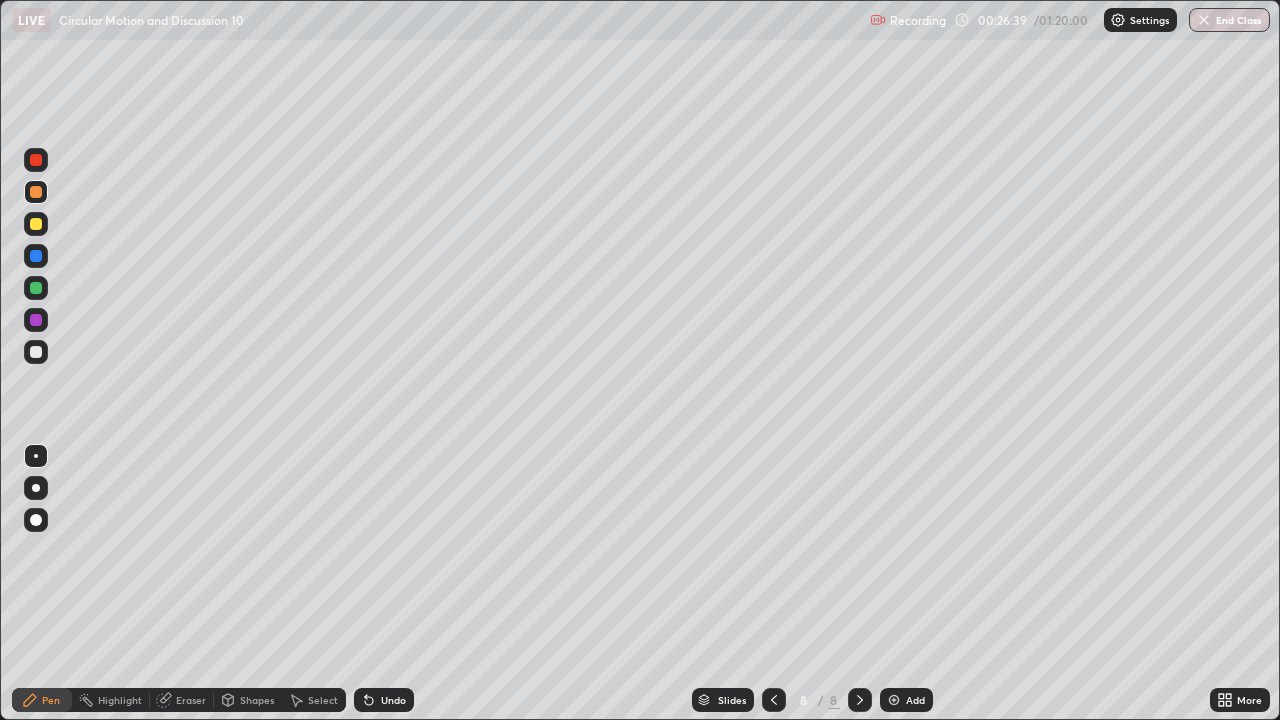 click on "Undo" at bounding box center (393, 700) 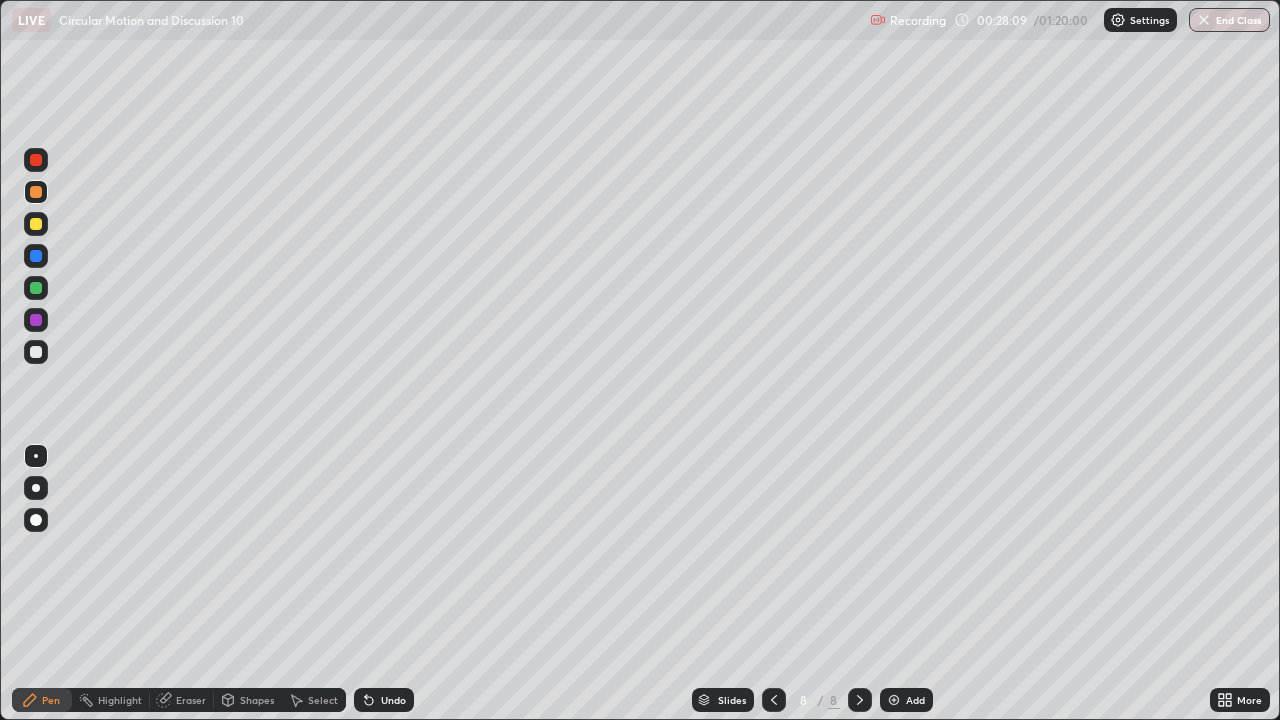 click at bounding box center [36, 224] 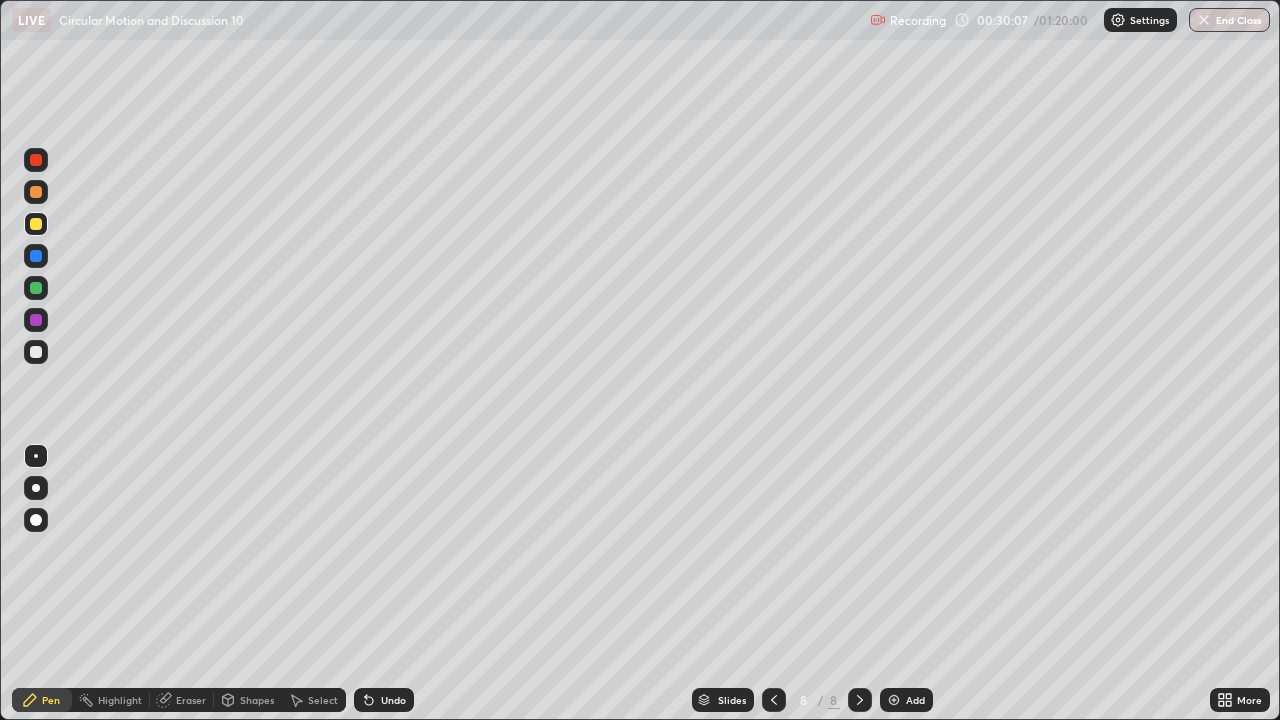 click at bounding box center (36, 288) 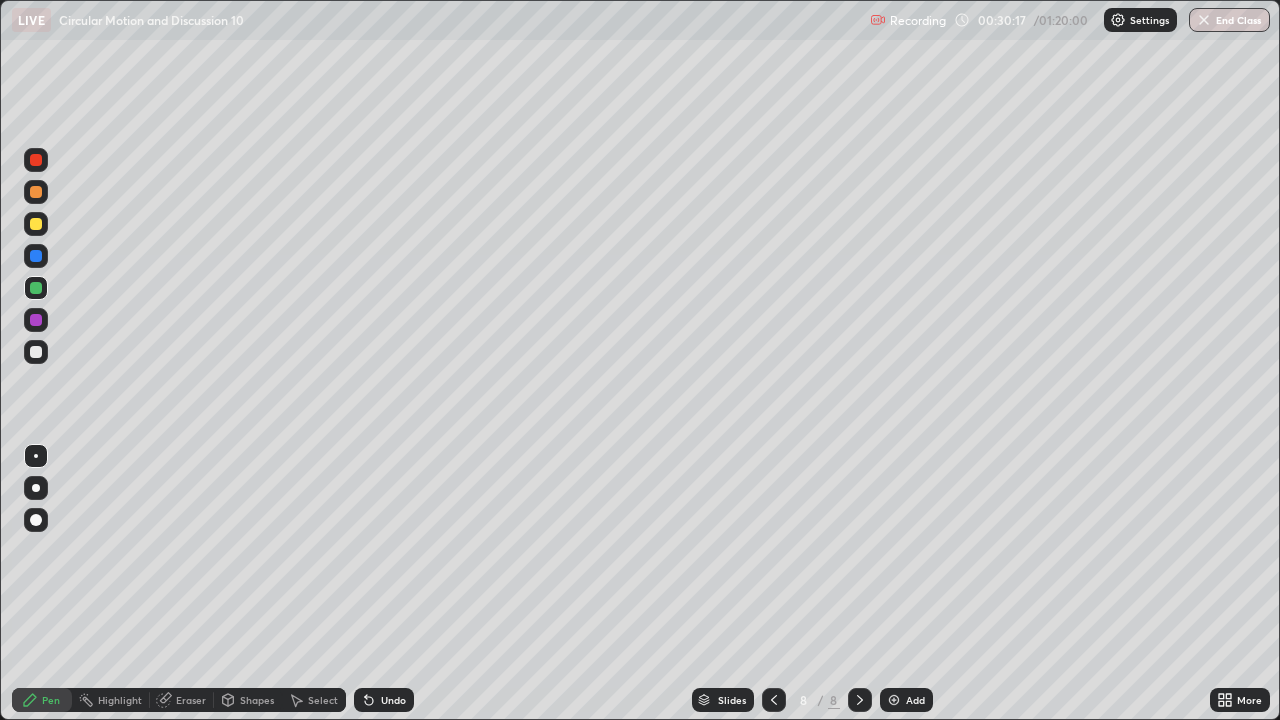 click on "Eraser" at bounding box center [191, 700] 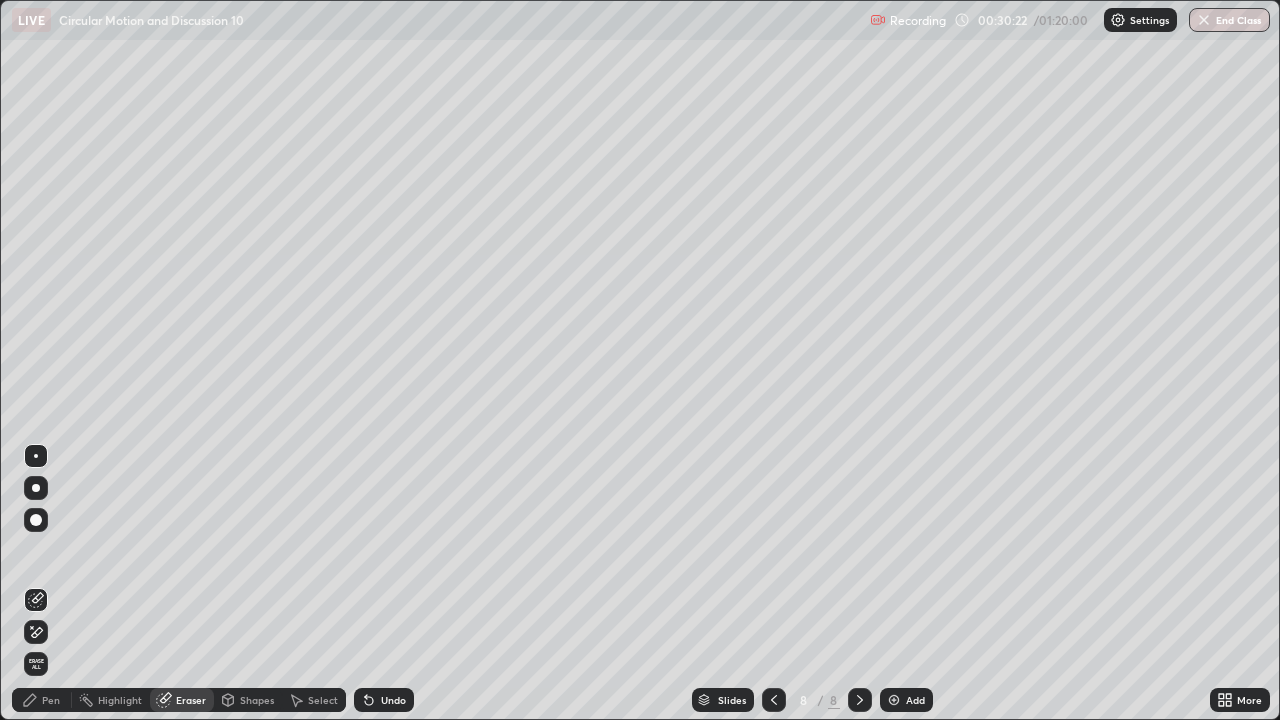 click on "Pen" at bounding box center [42, 700] 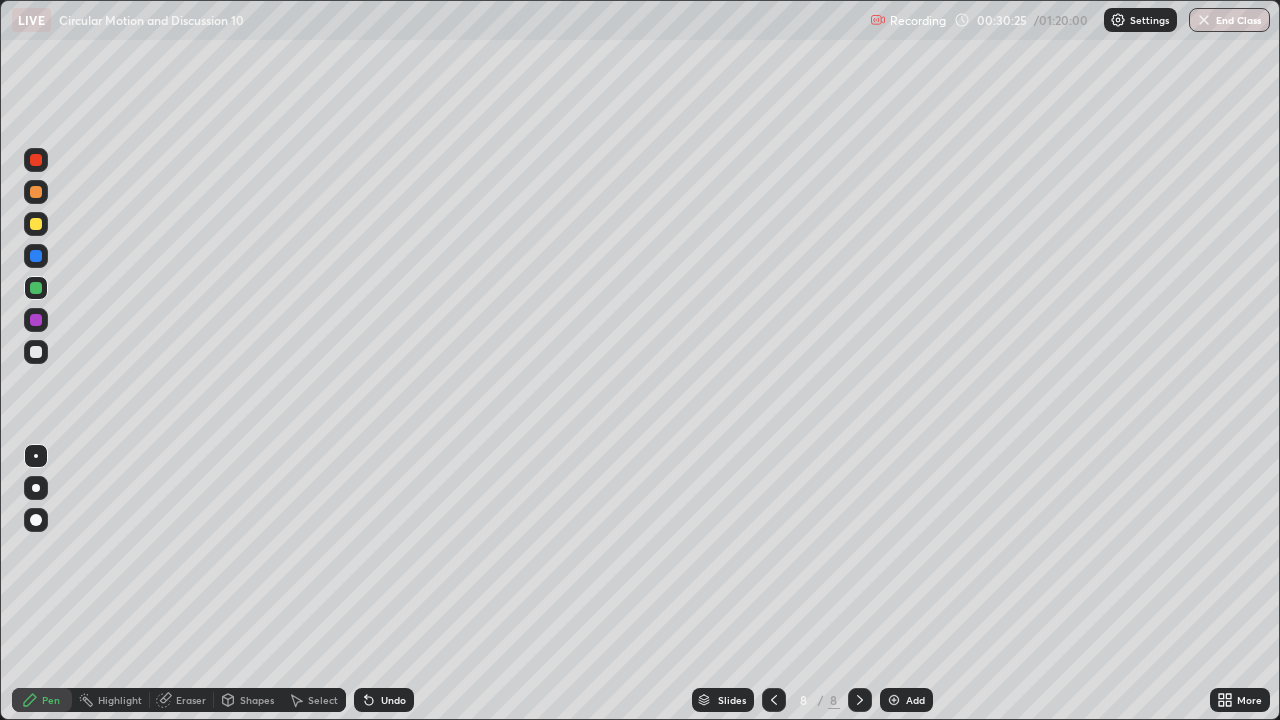 click at bounding box center (36, 224) 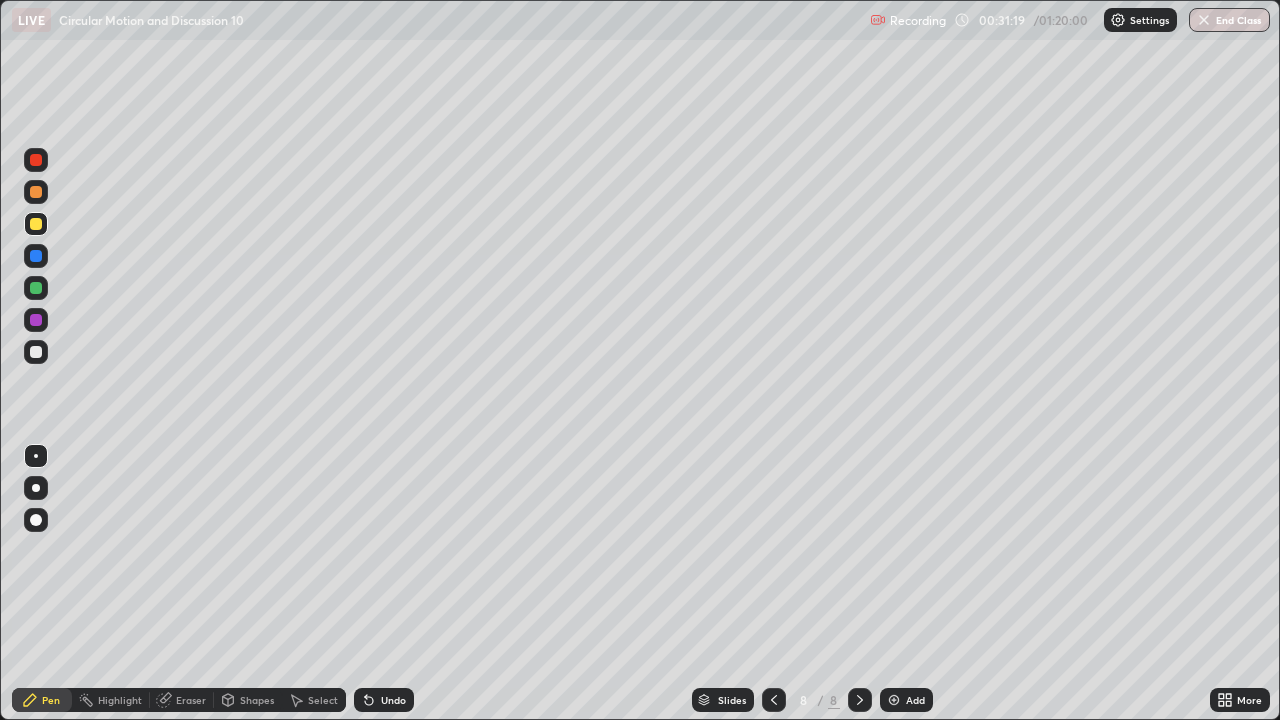 click on "Eraser" at bounding box center [191, 700] 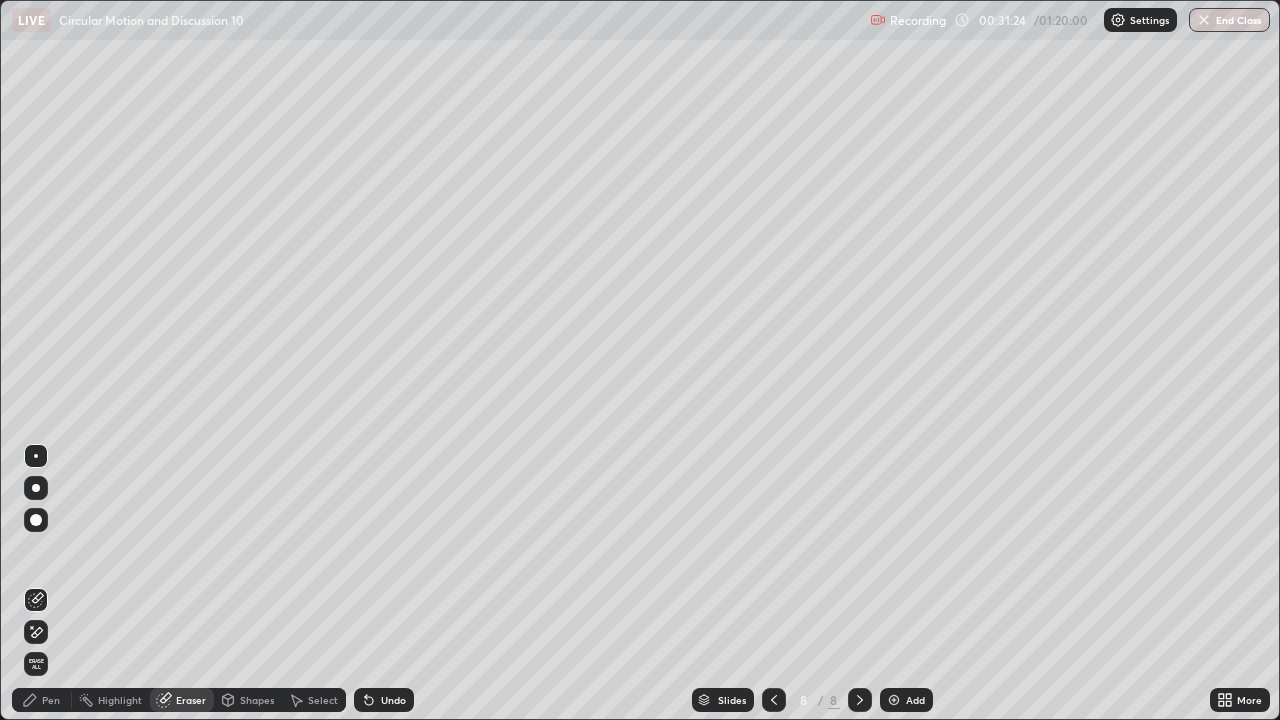 click on "Pen" at bounding box center (51, 700) 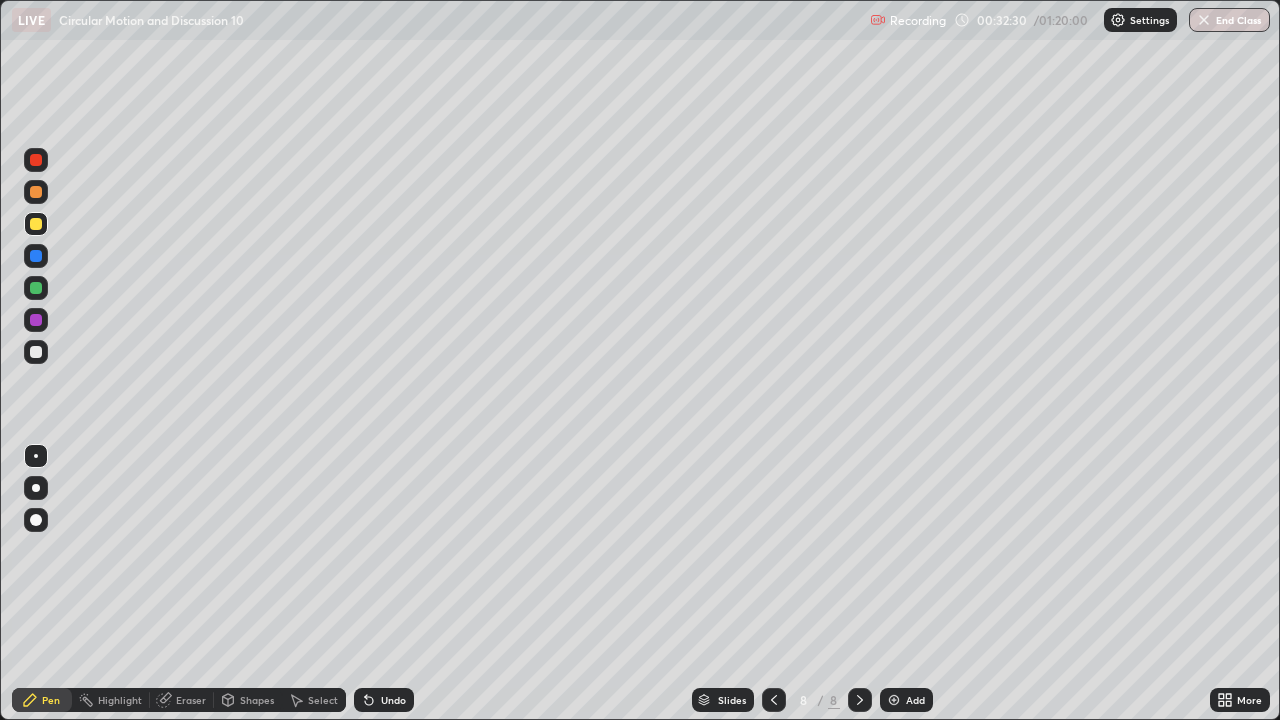 click on "Undo" at bounding box center [393, 700] 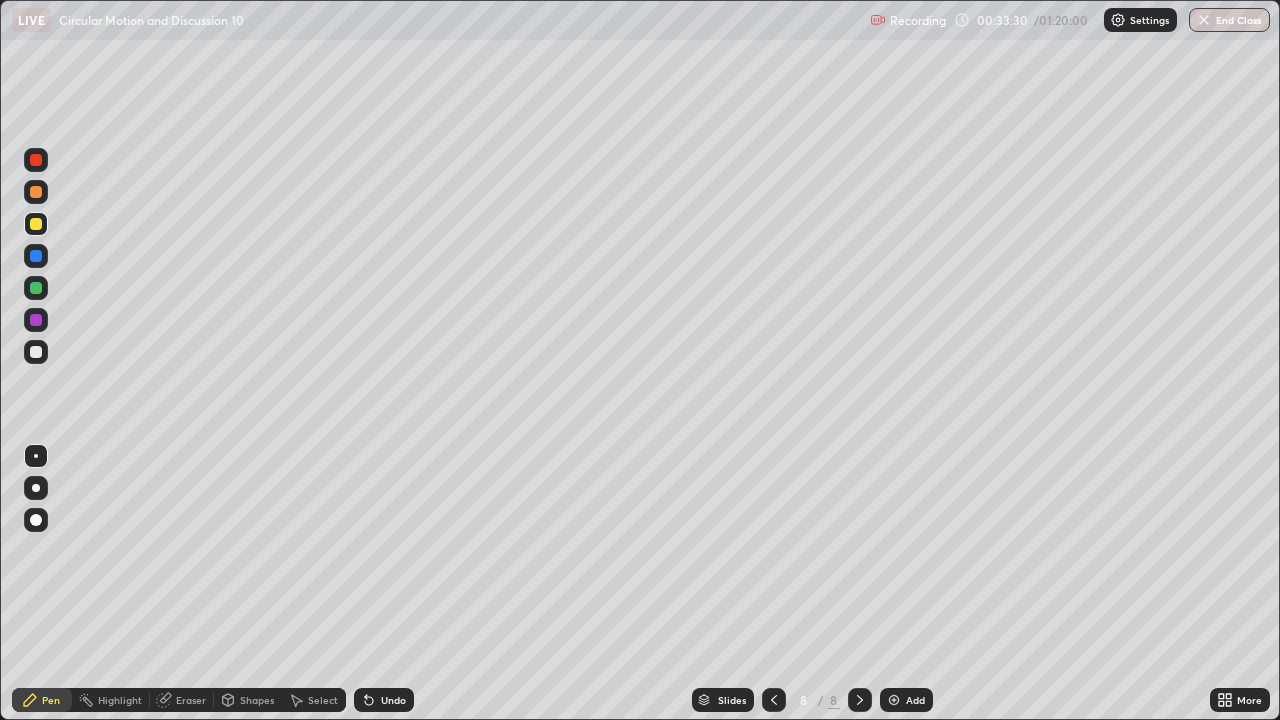 click on "Eraser" at bounding box center [191, 700] 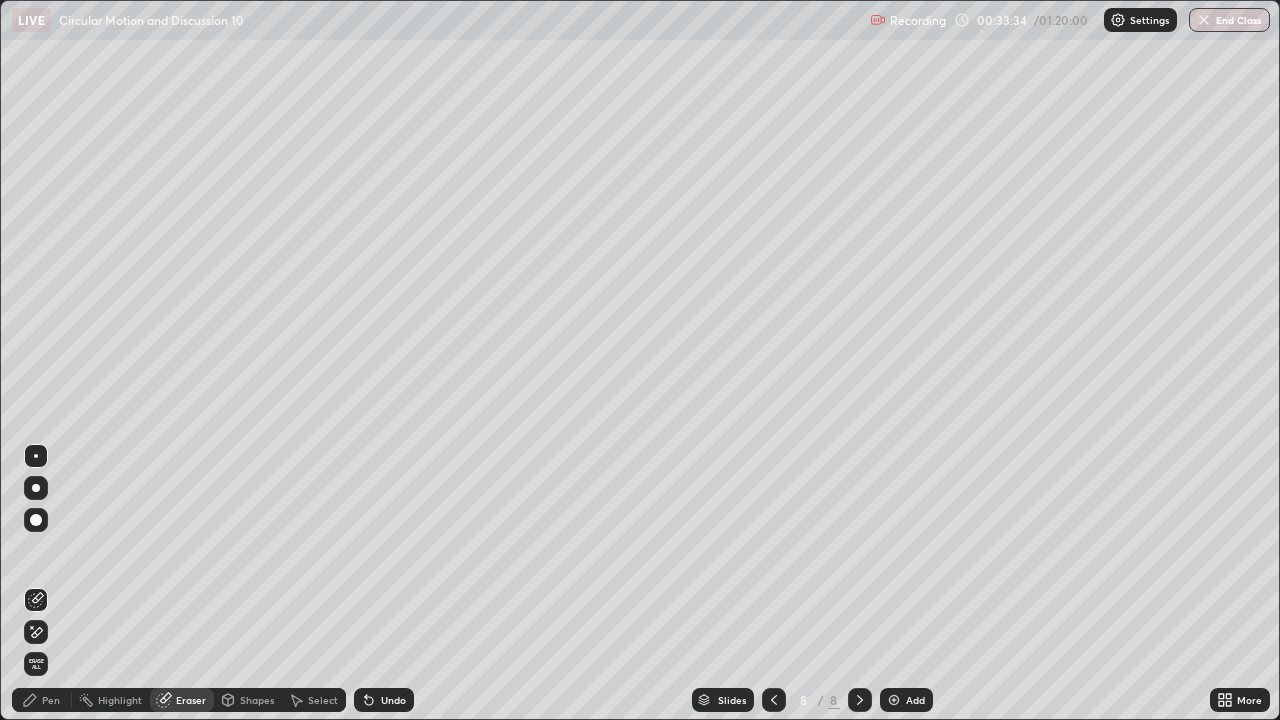 click on "Pen" at bounding box center (51, 700) 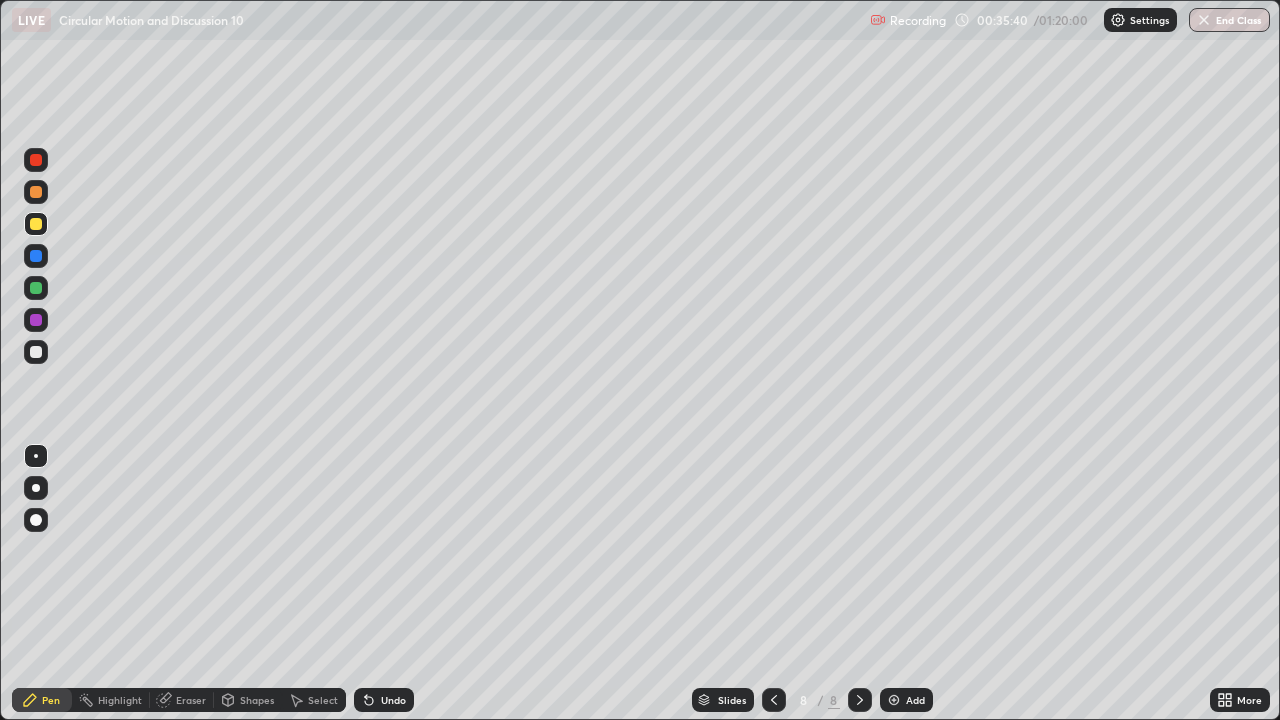 click on "Add" at bounding box center [915, 700] 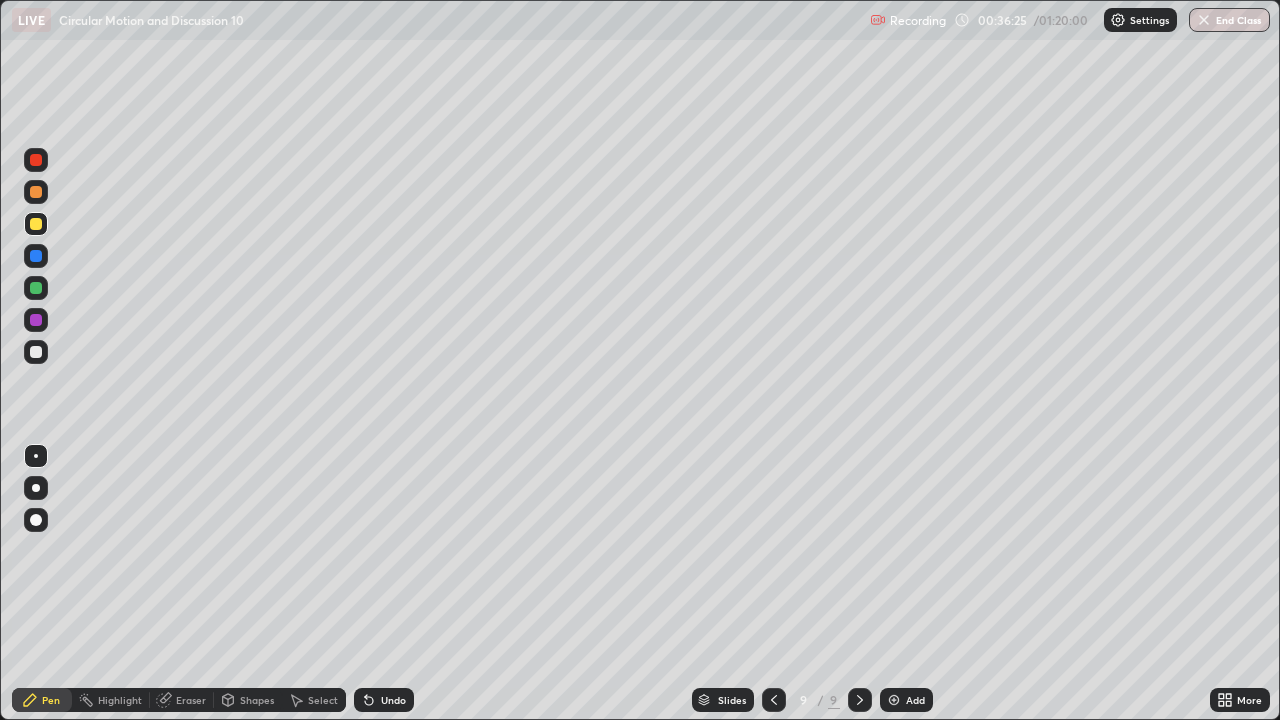 click at bounding box center [36, 352] 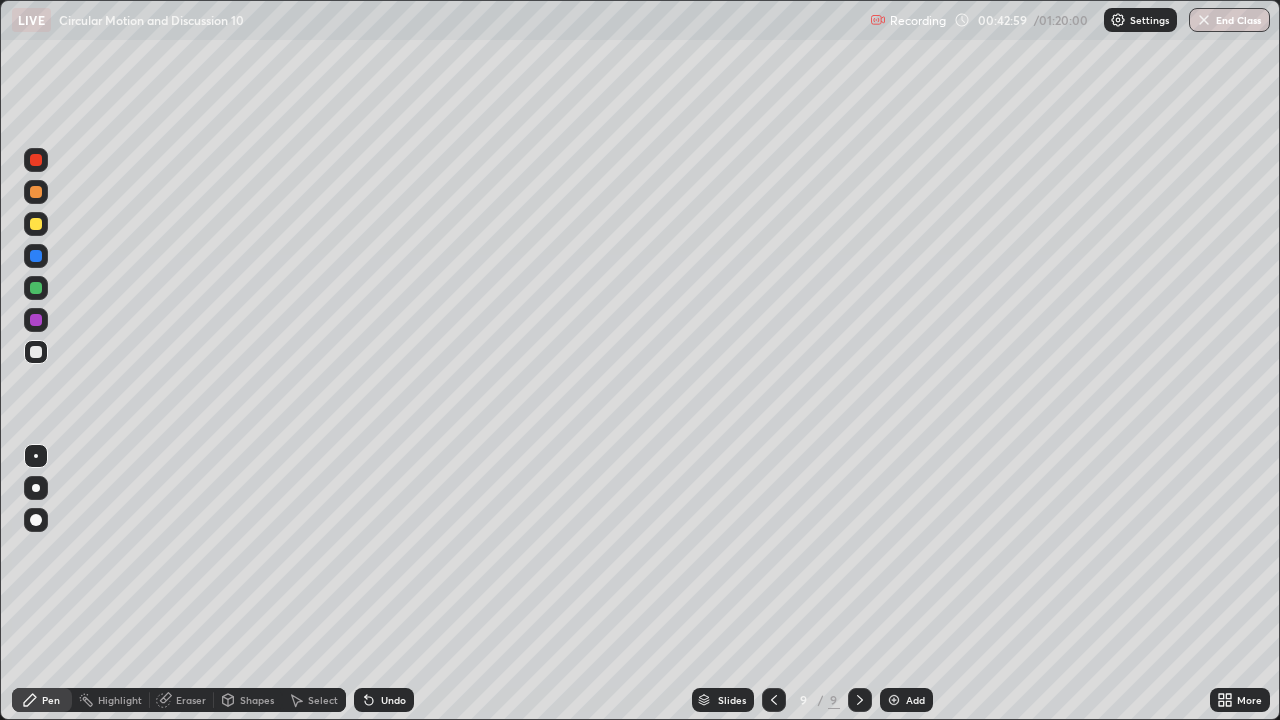 click on "Add" at bounding box center (915, 700) 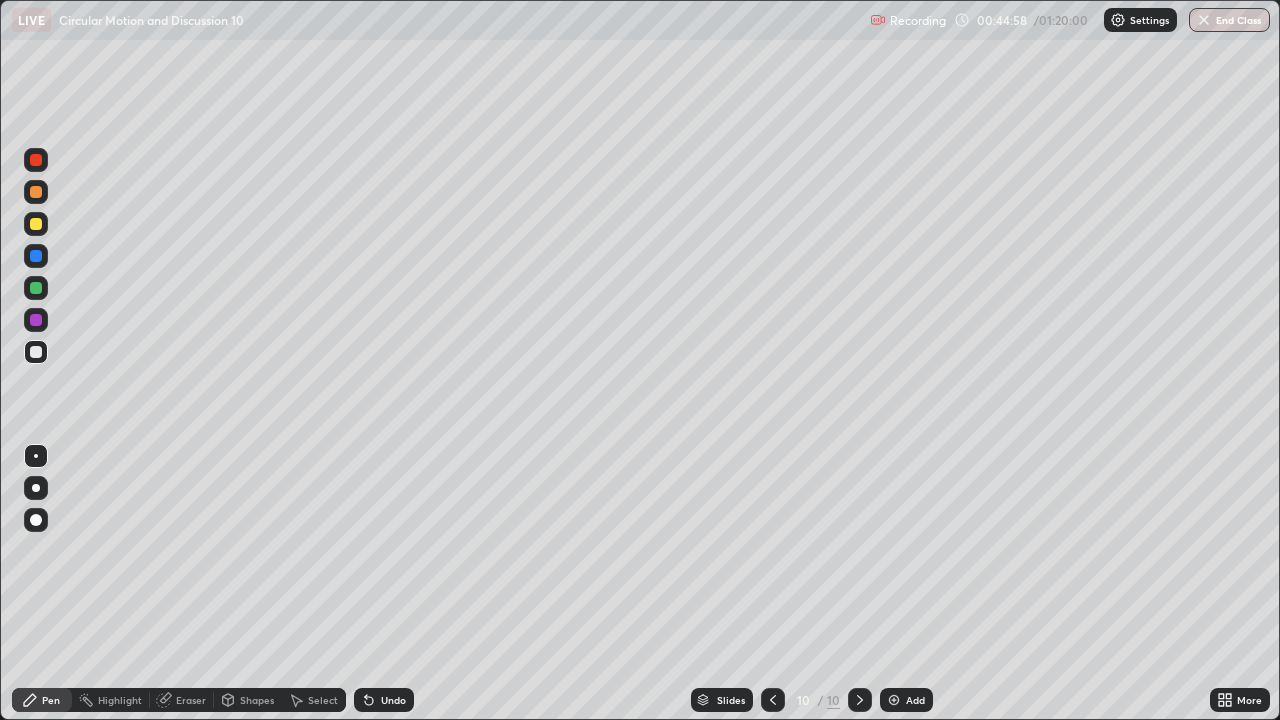 click on "Eraser" at bounding box center [191, 700] 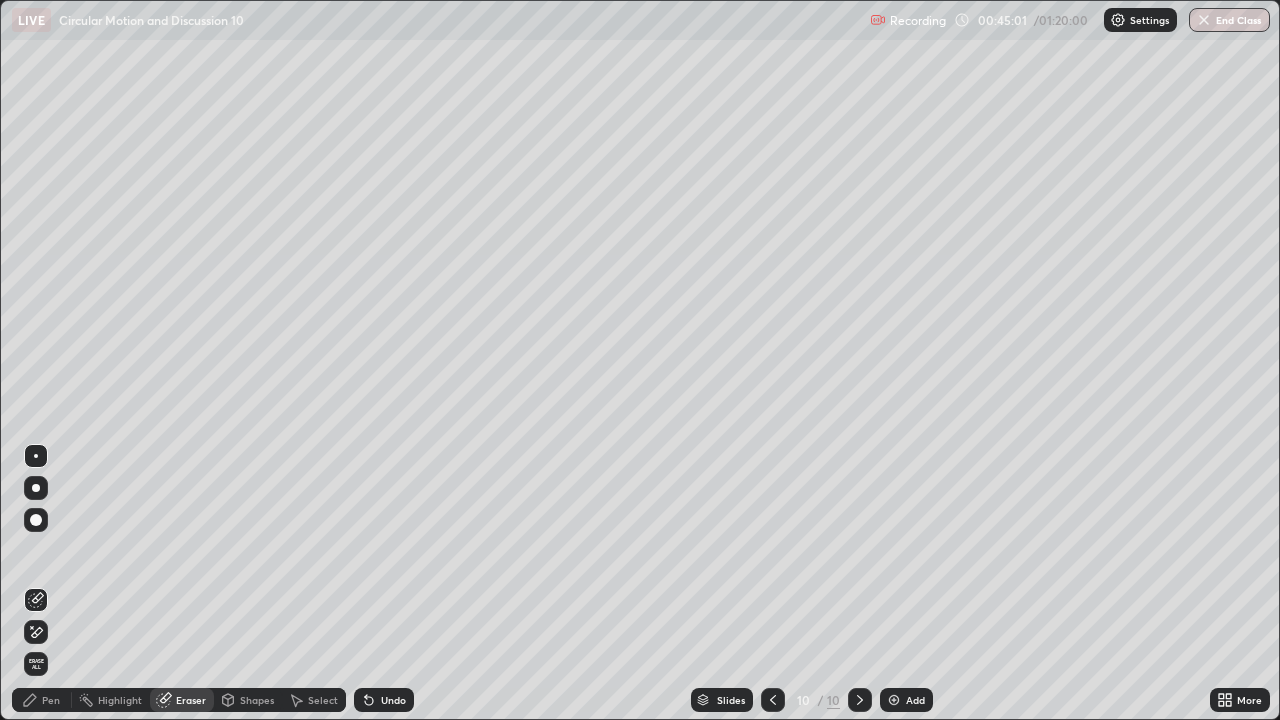 click on "Pen" at bounding box center (51, 700) 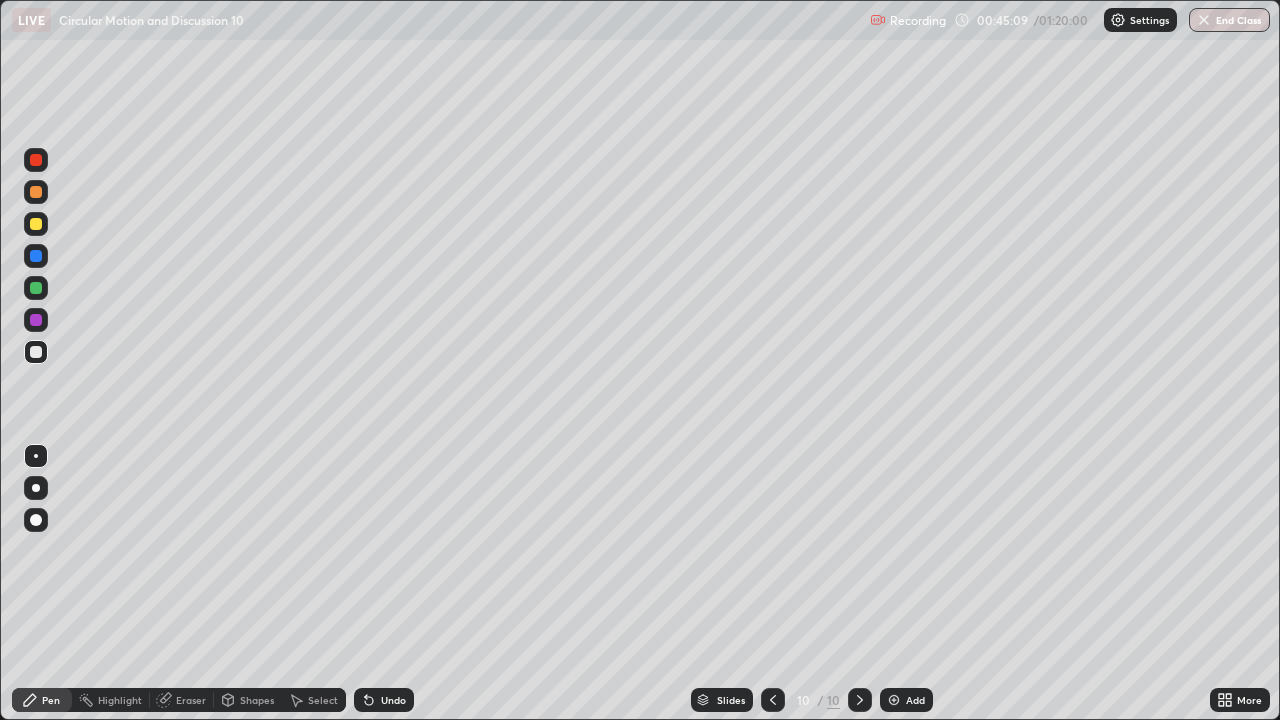 click at bounding box center [36, 288] 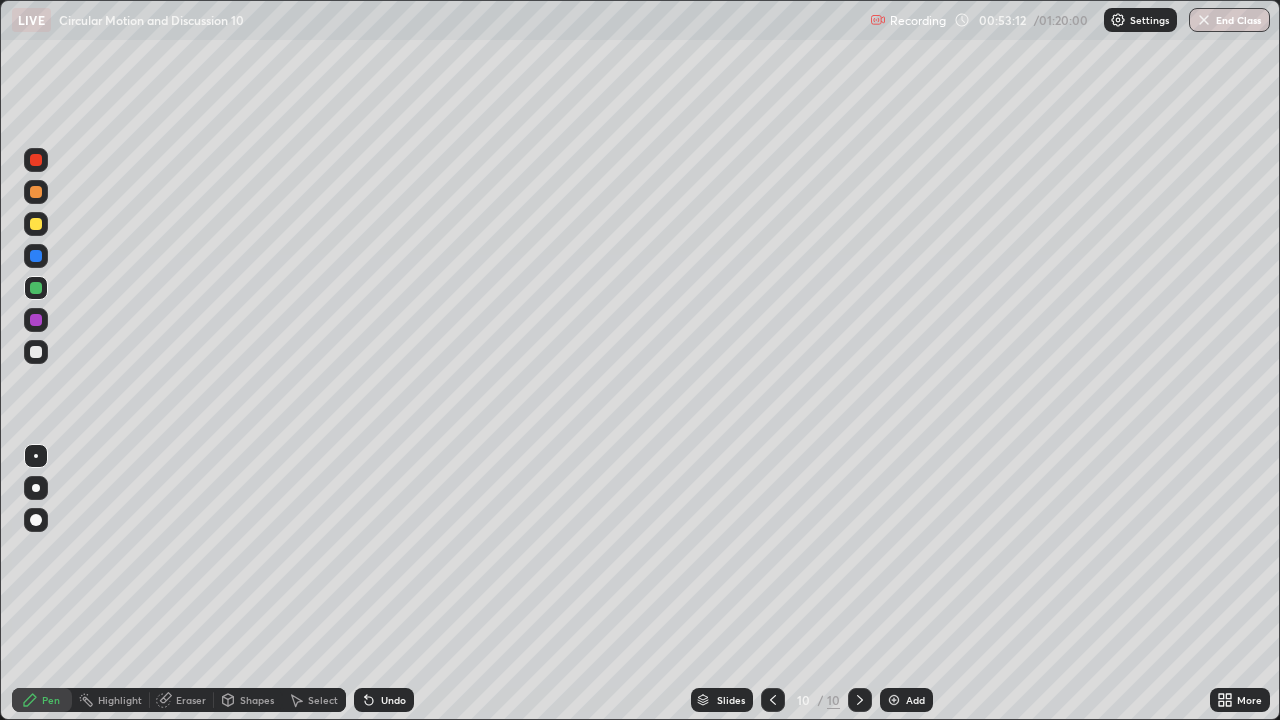 click on "Undo" at bounding box center [393, 700] 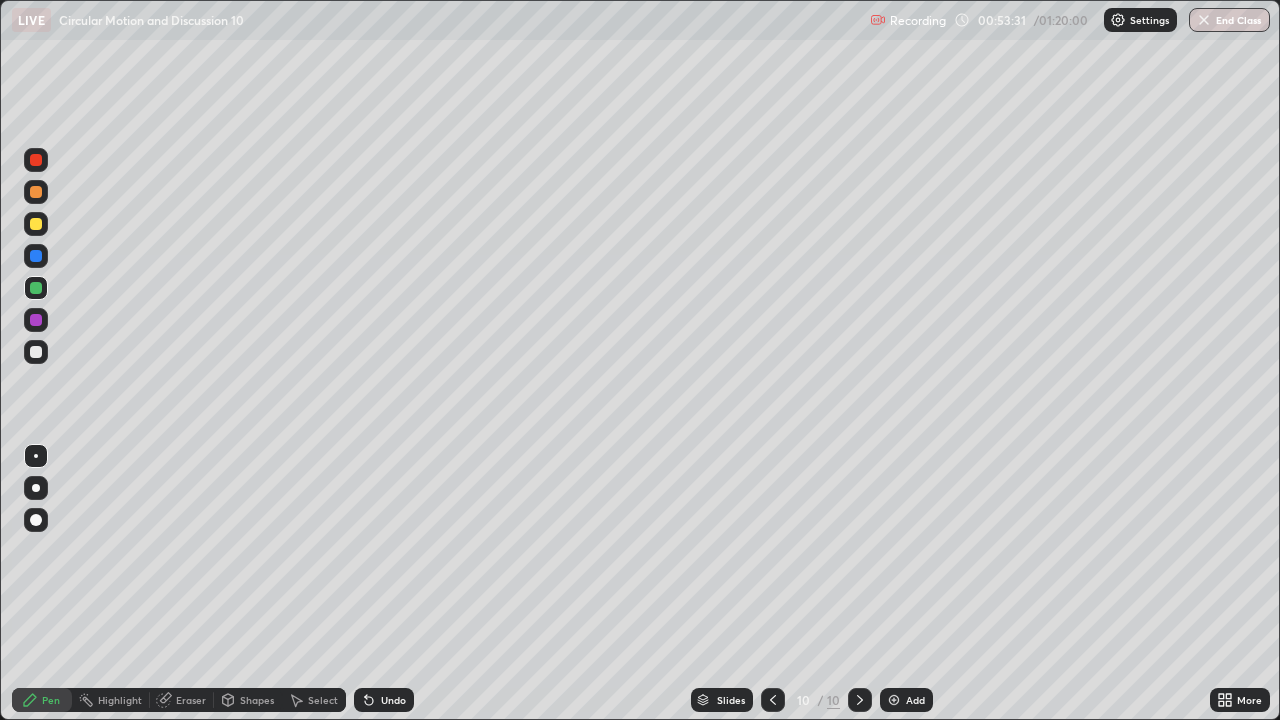 click on "Undo" at bounding box center (393, 700) 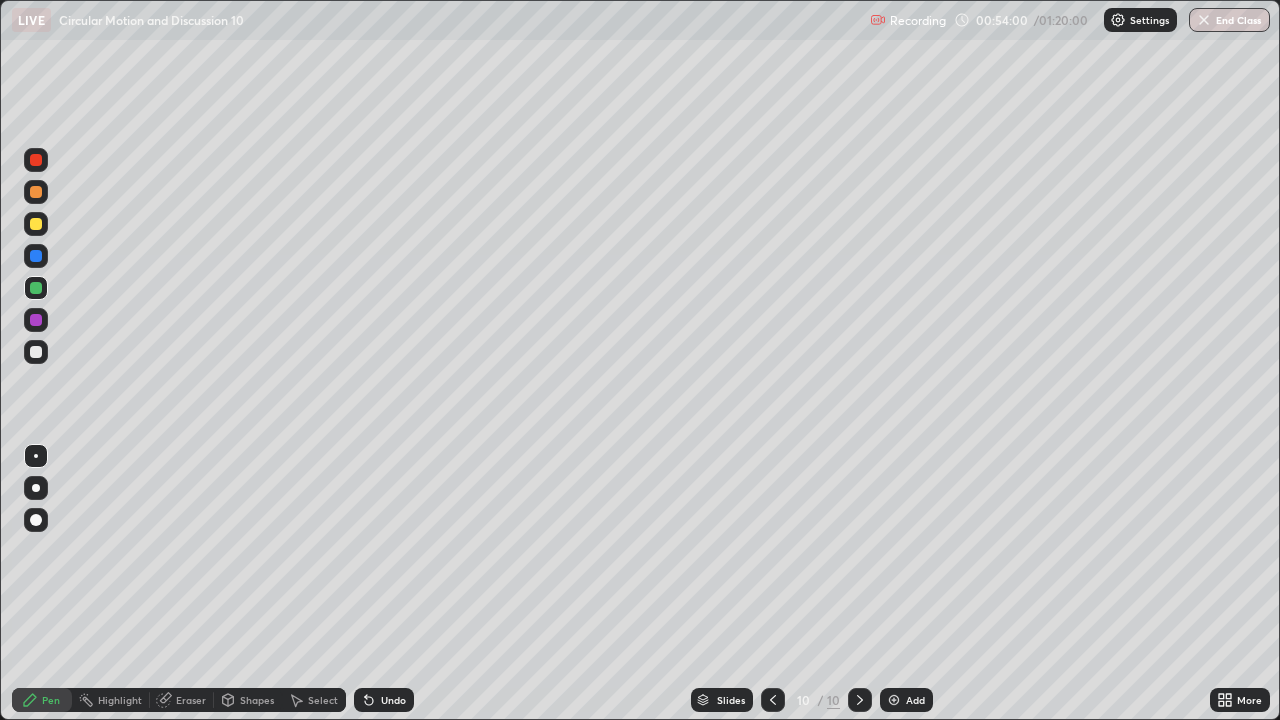 click on "Eraser" at bounding box center (191, 700) 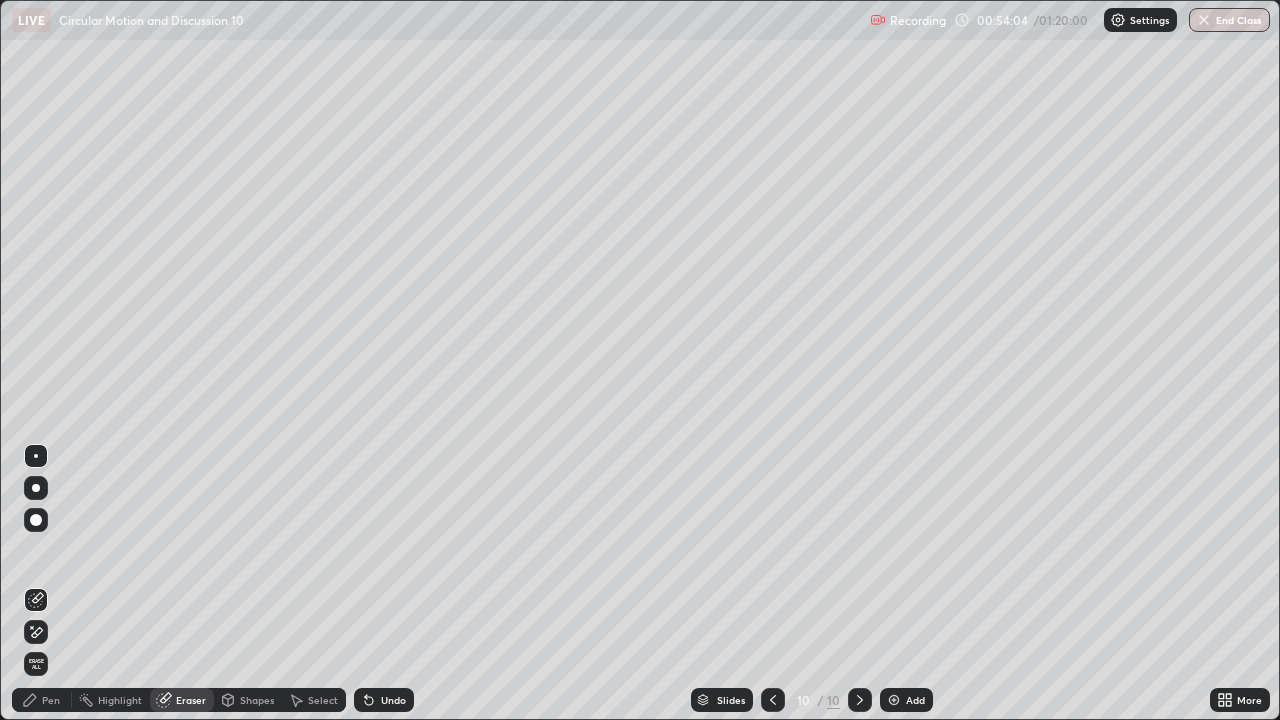 click on "Pen" at bounding box center (42, 700) 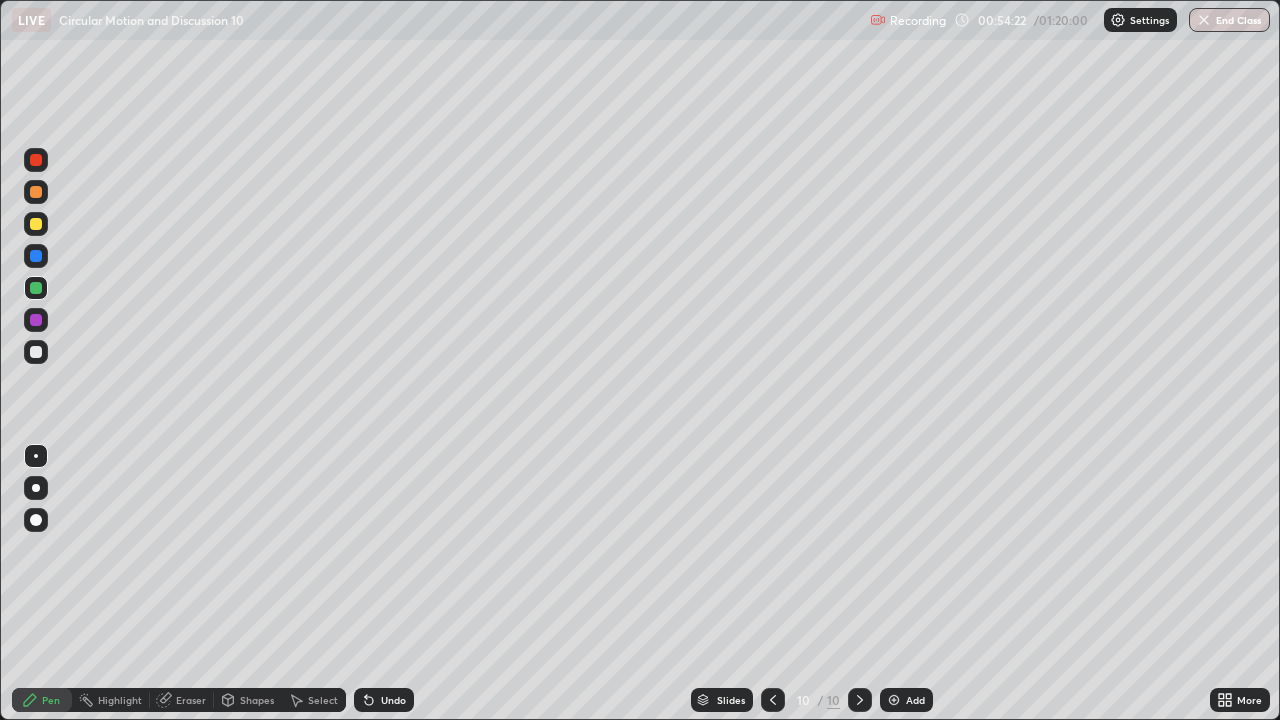 click at bounding box center (36, 224) 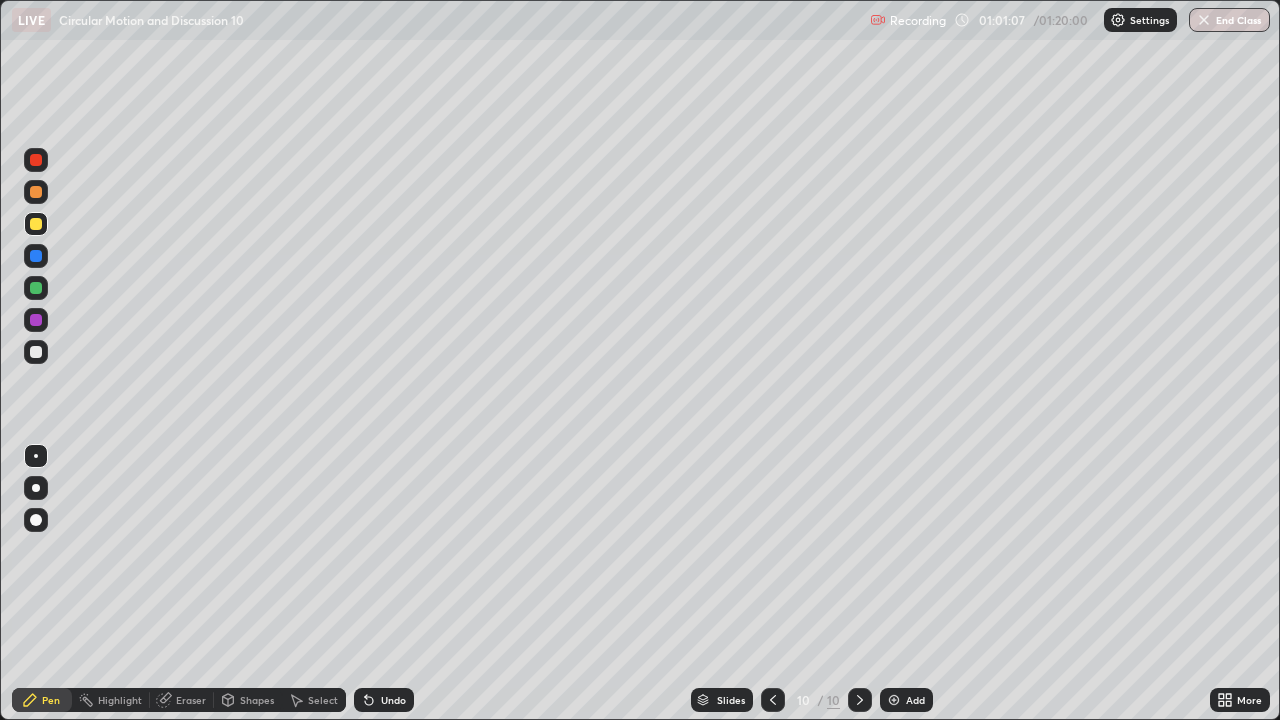 click on "Add" at bounding box center (915, 700) 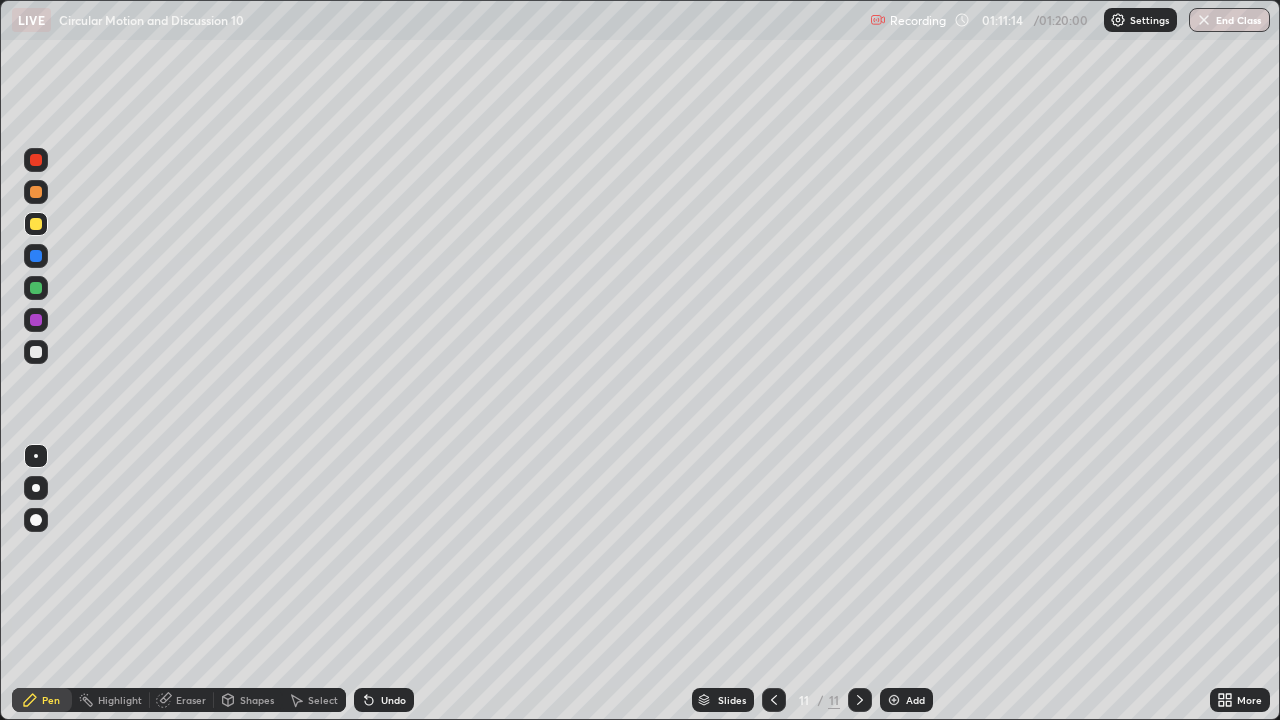 click on "End Class" at bounding box center (1229, 20) 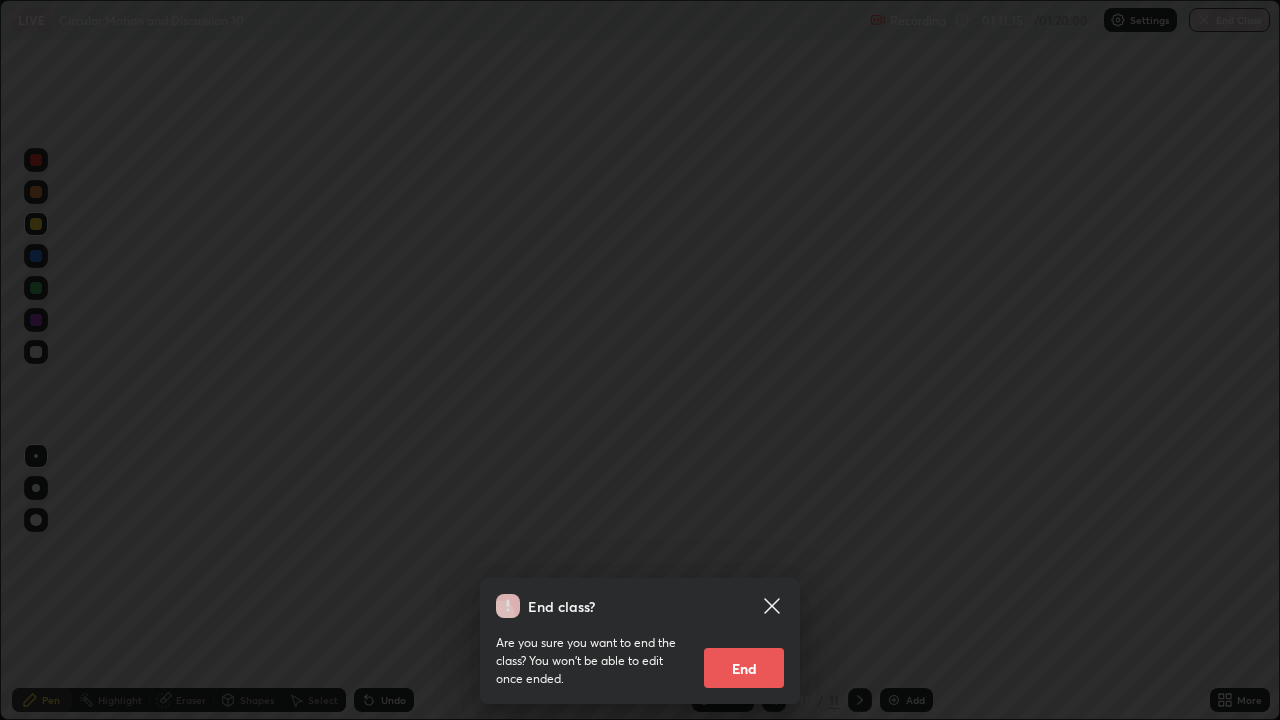 click on "End" at bounding box center [744, 668] 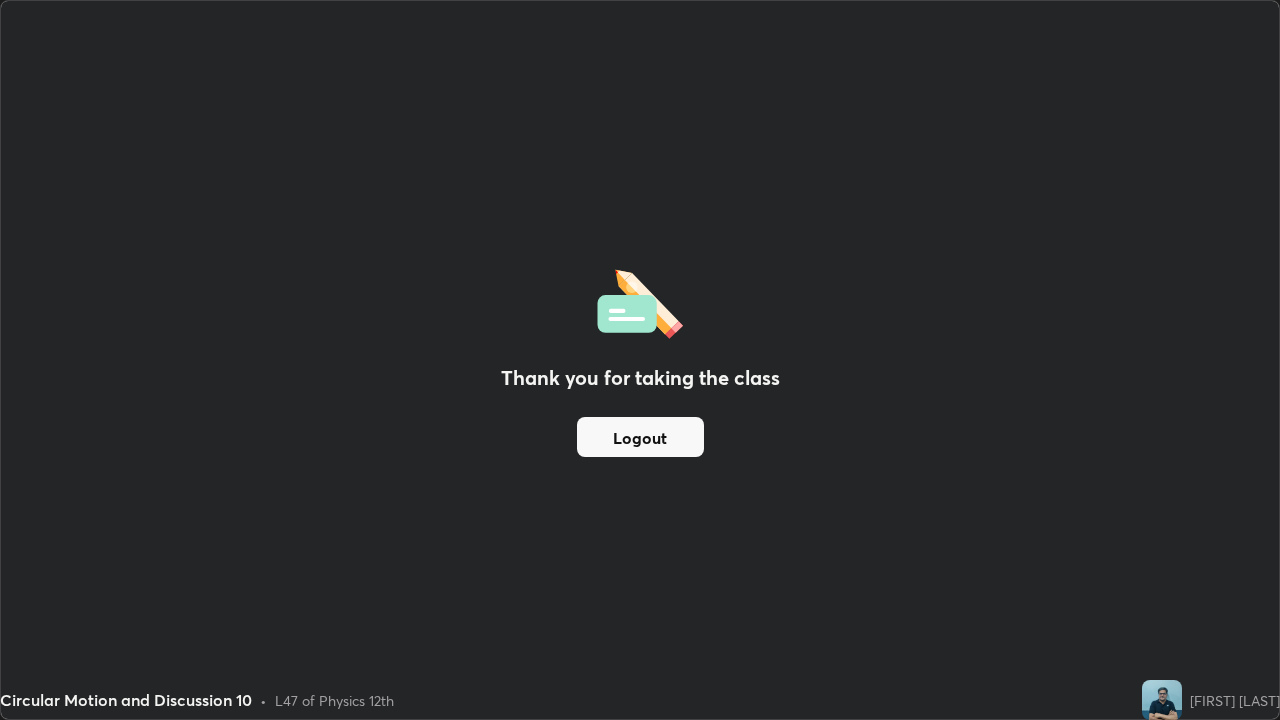 click on "Logout" at bounding box center [640, 437] 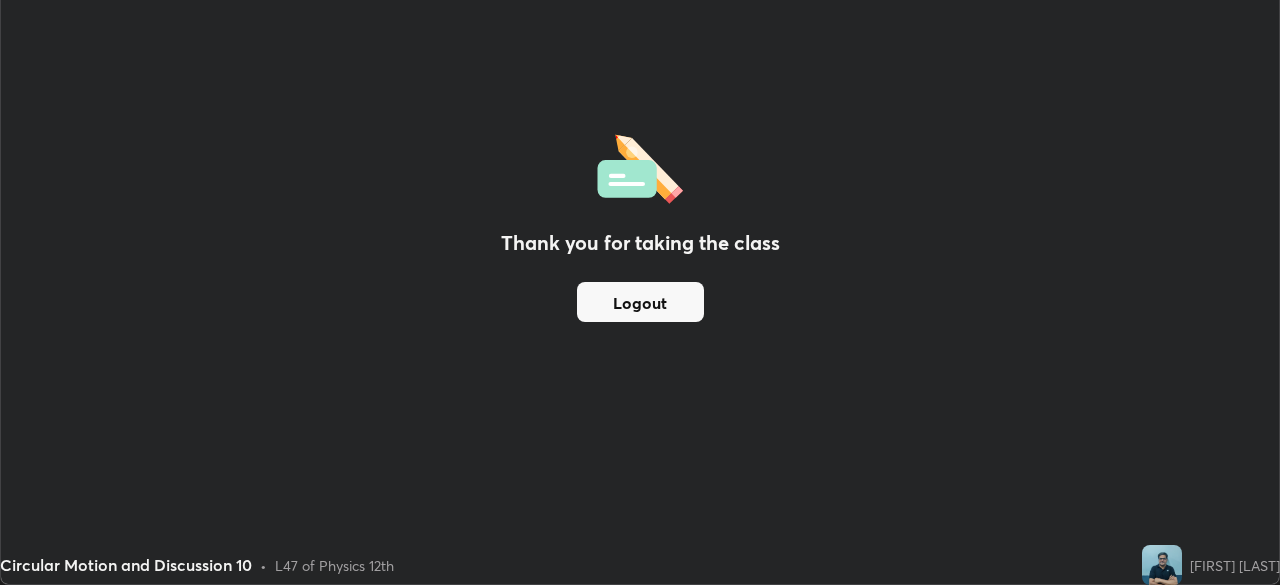 scroll, scrollTop: 585, scrollLeft: 1280, axis: both 